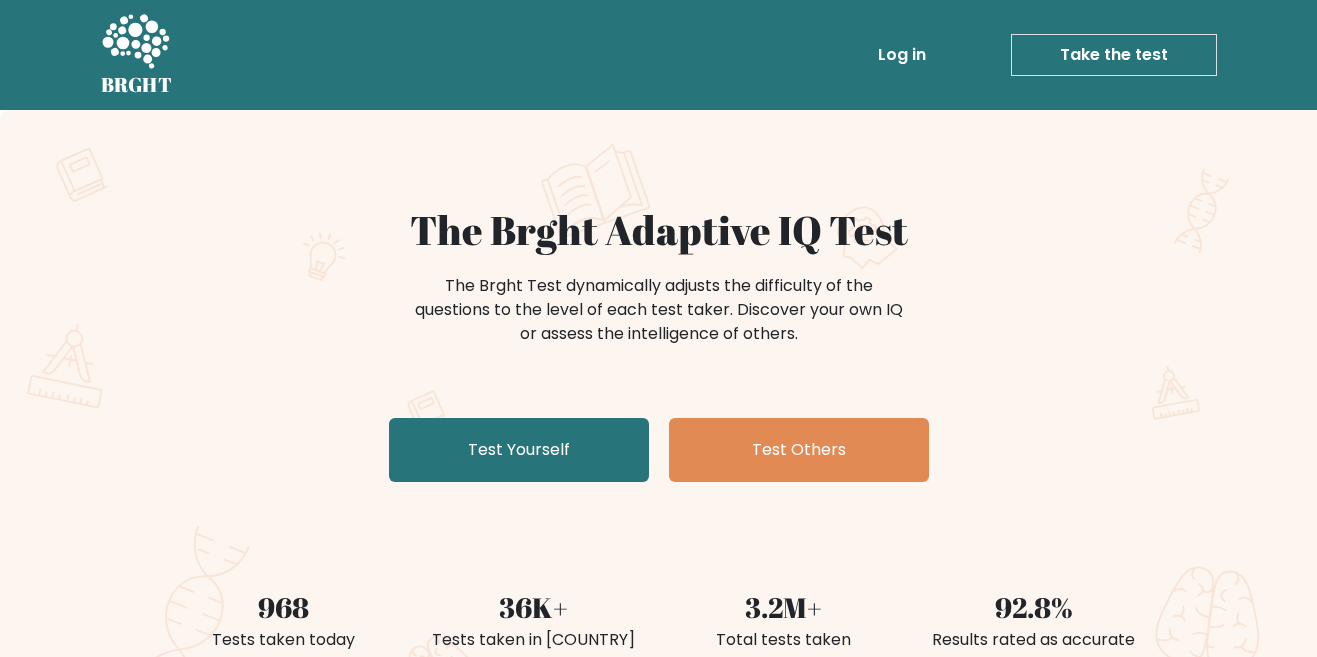 scroll, scrollTop: 0, scrollLeft: 0, axis: both 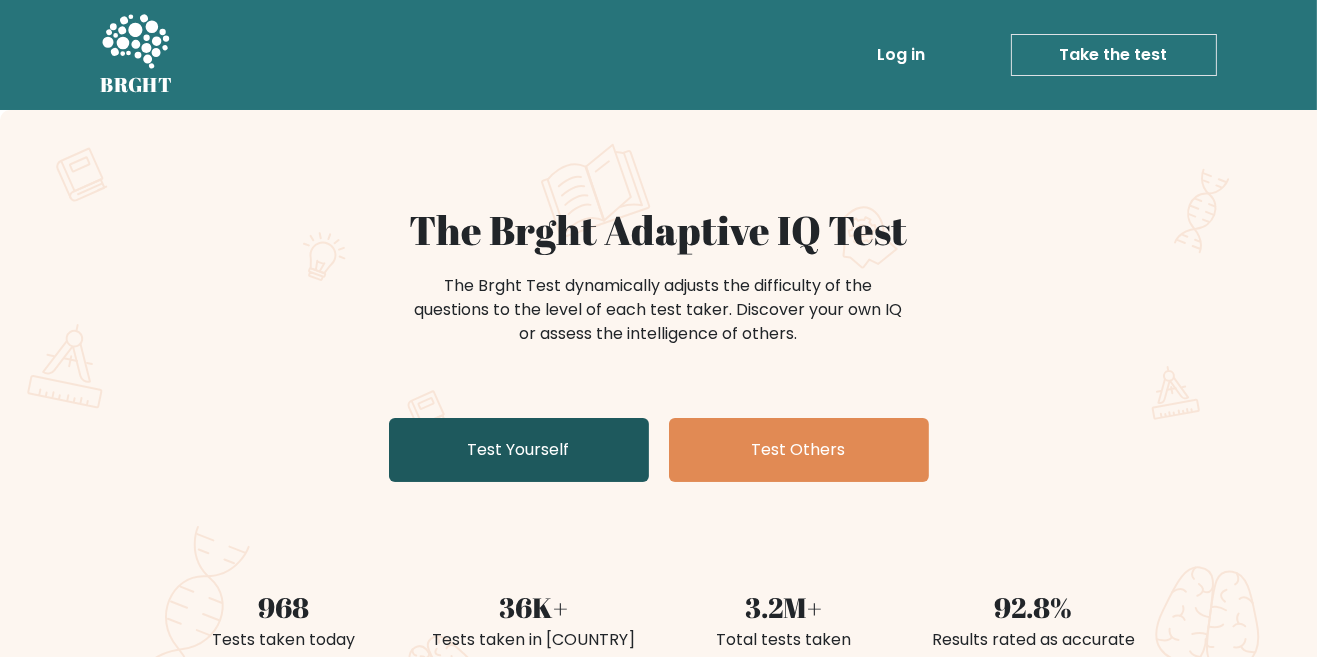 click on "Test Yourself" at bounding box center [519, 450] 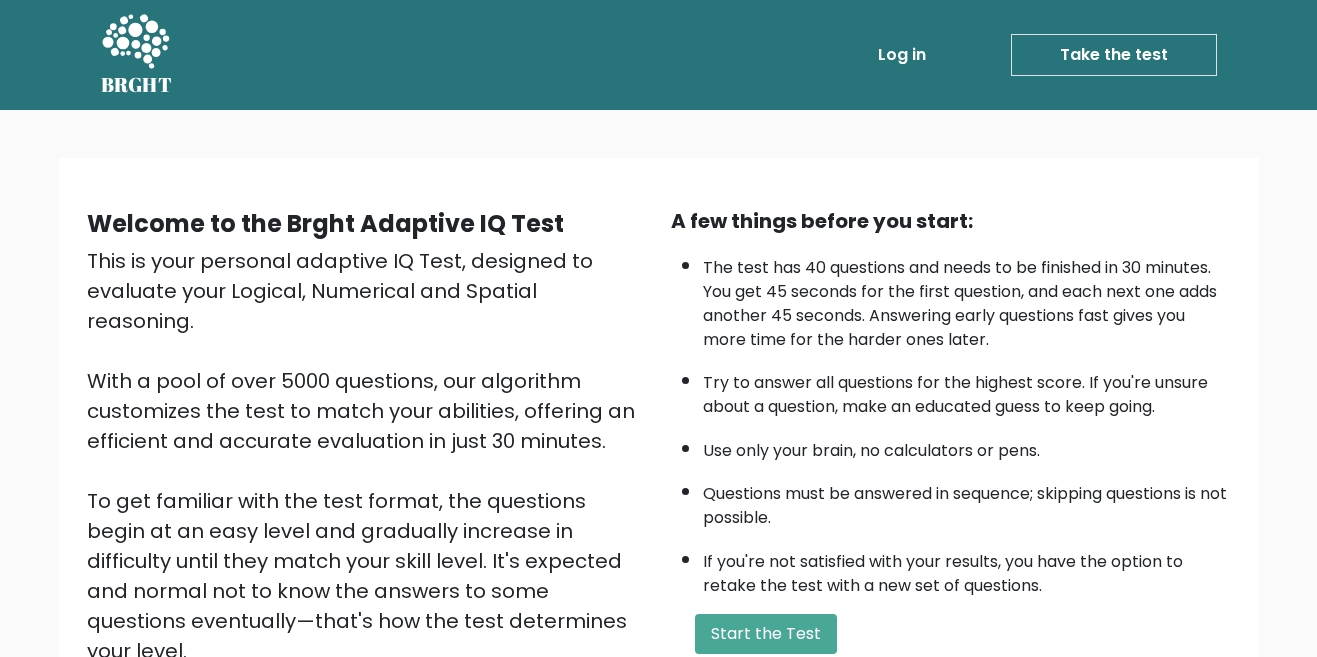 scroll, scrollTop: 0, scrollLeft: 0, axis: both 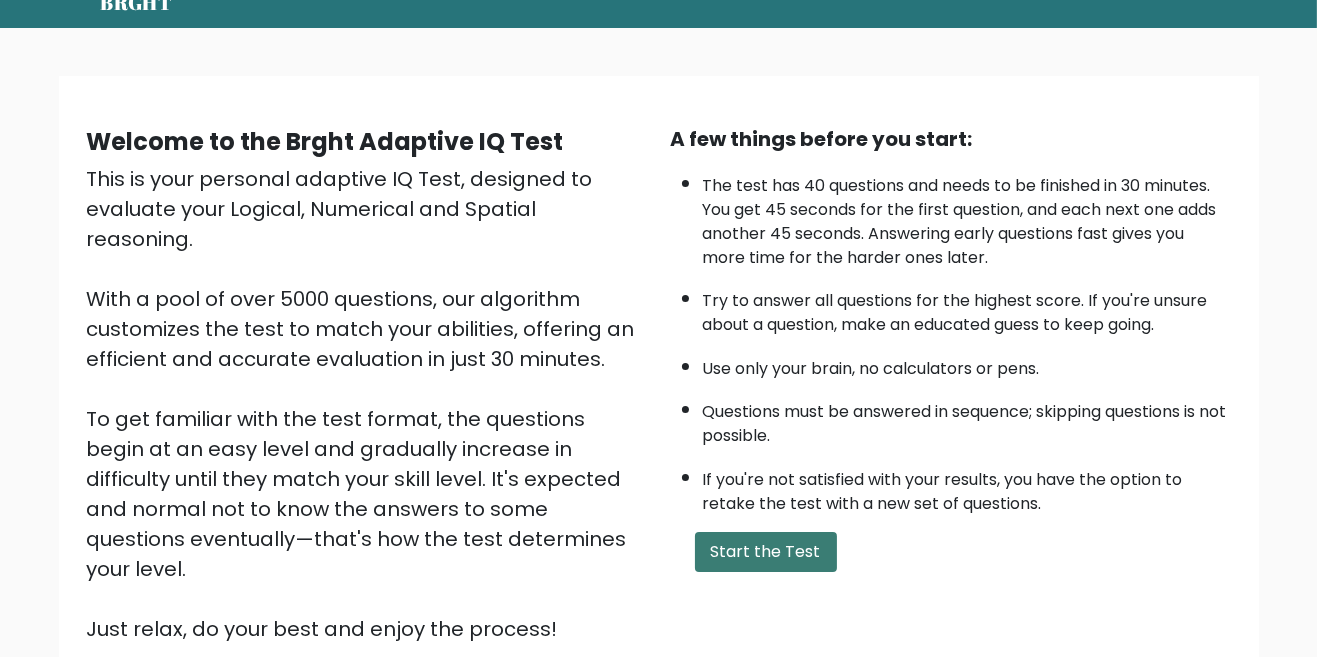 click on "Start the Test" at bounding box center [766, 552] 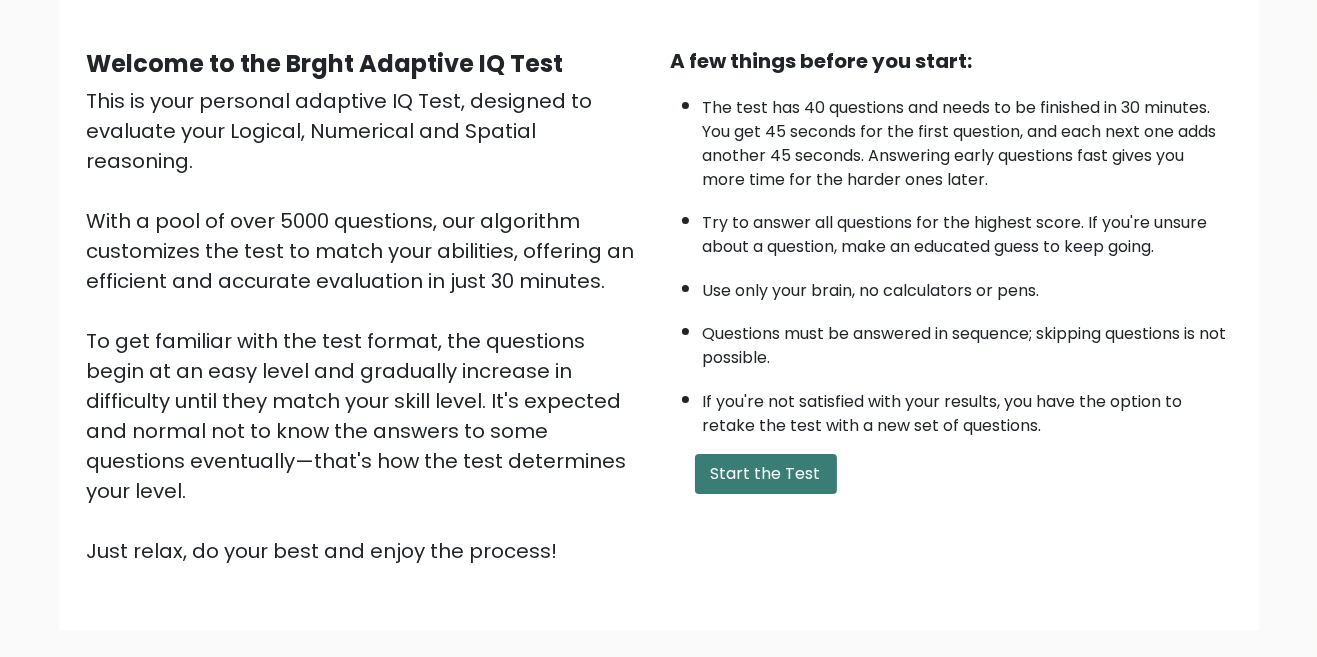 scroll, scrollTop: 176, scrollLeft: 0, axis: vertical 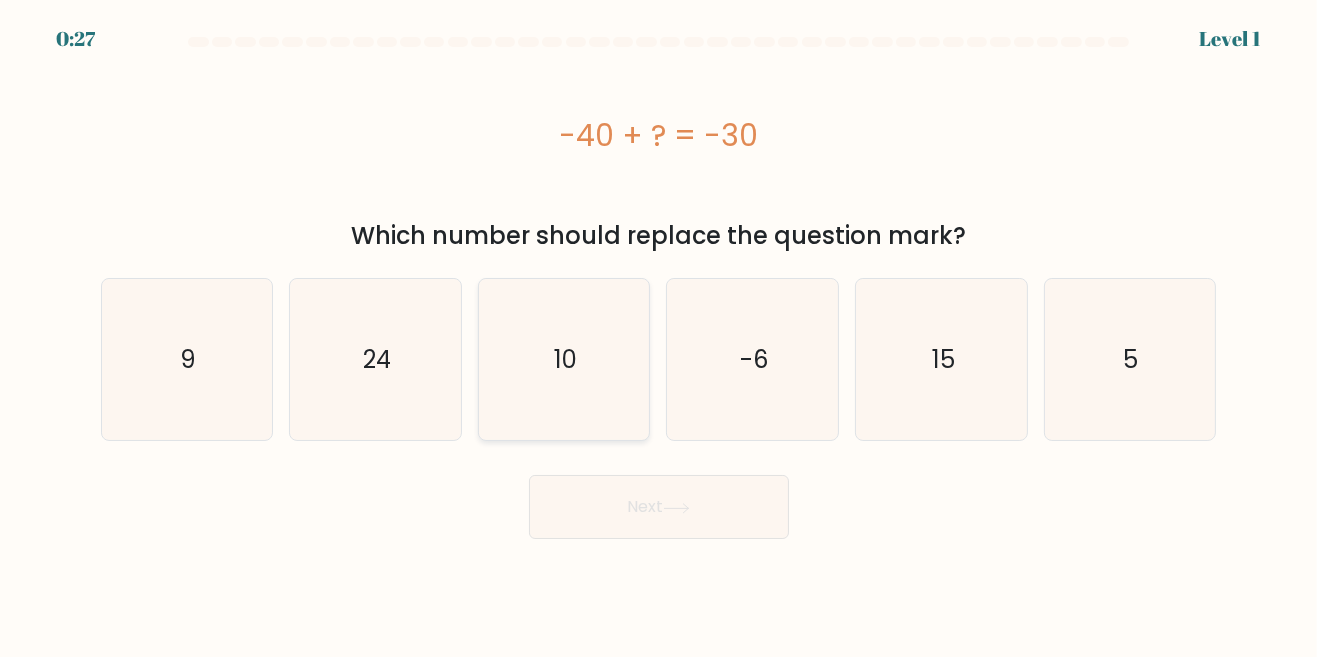 click on "10" 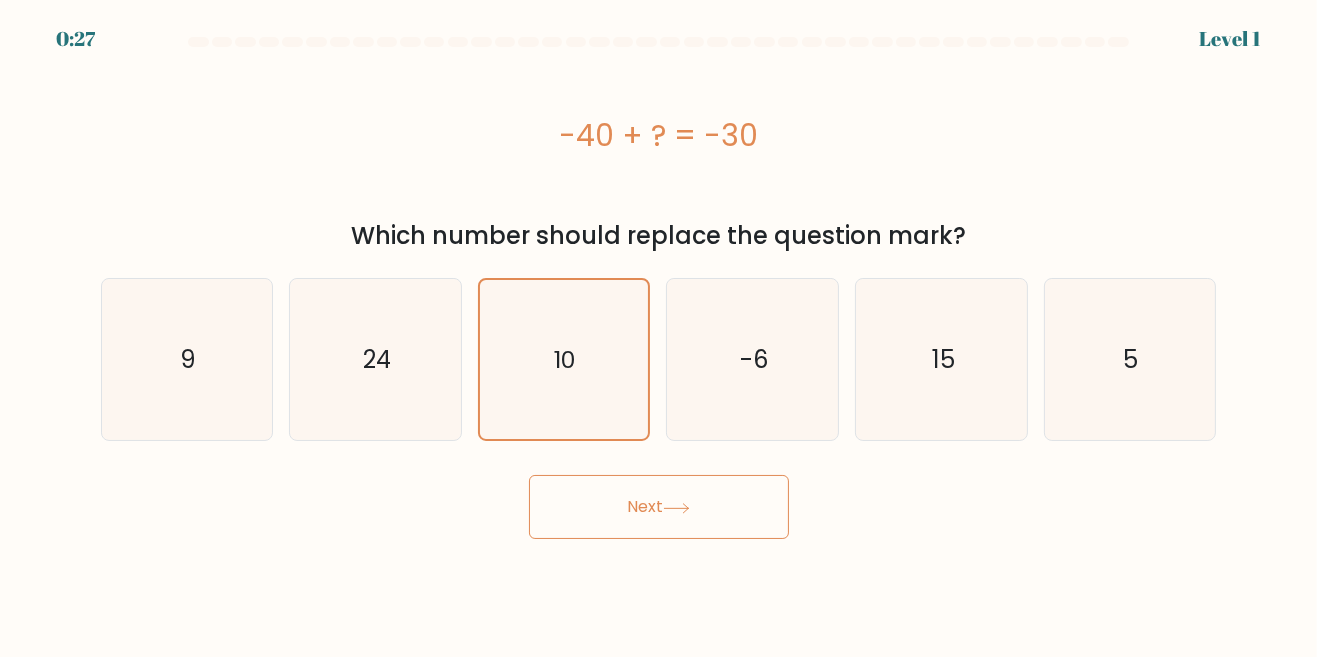 click on "Next" at bounding box center [659, 507] 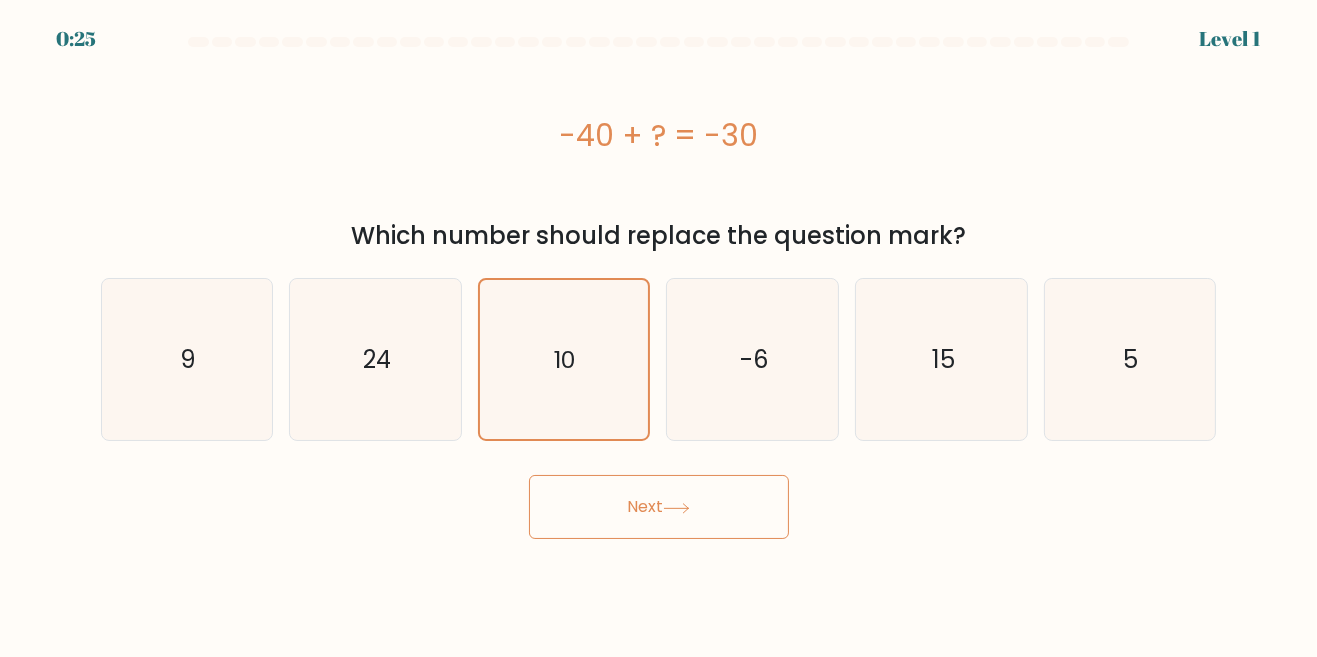 click on "Next" at bounding box center [659, 507] 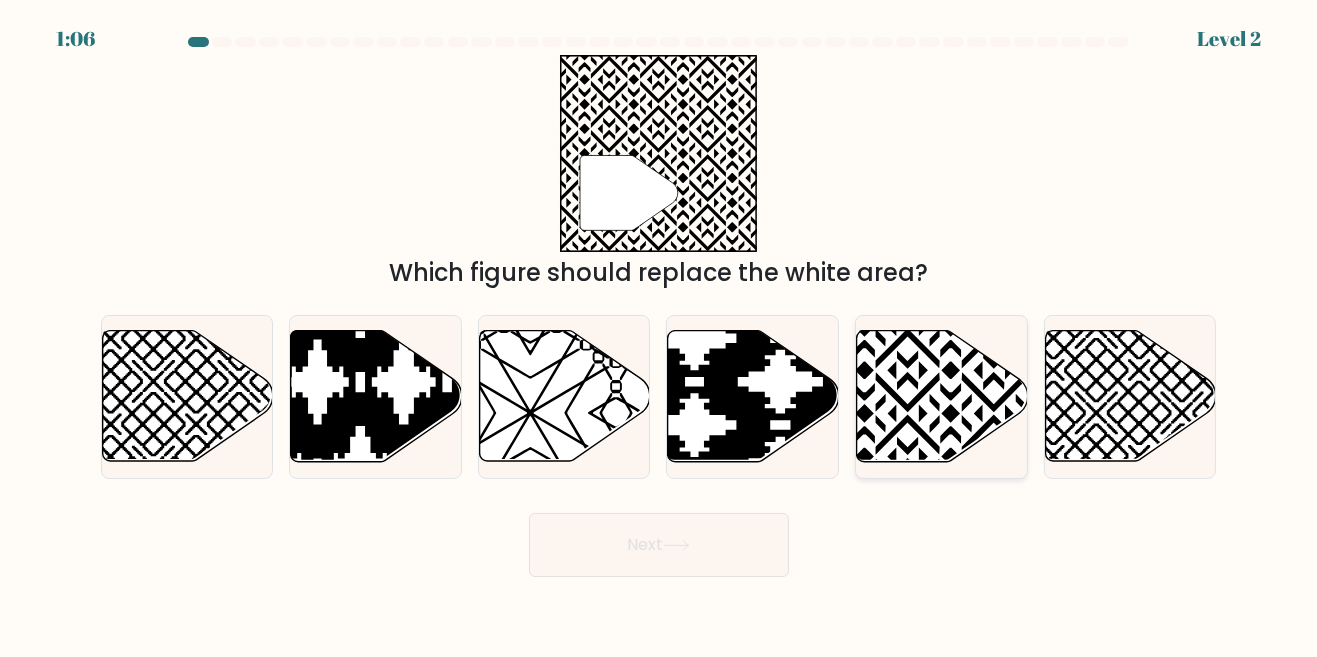 click 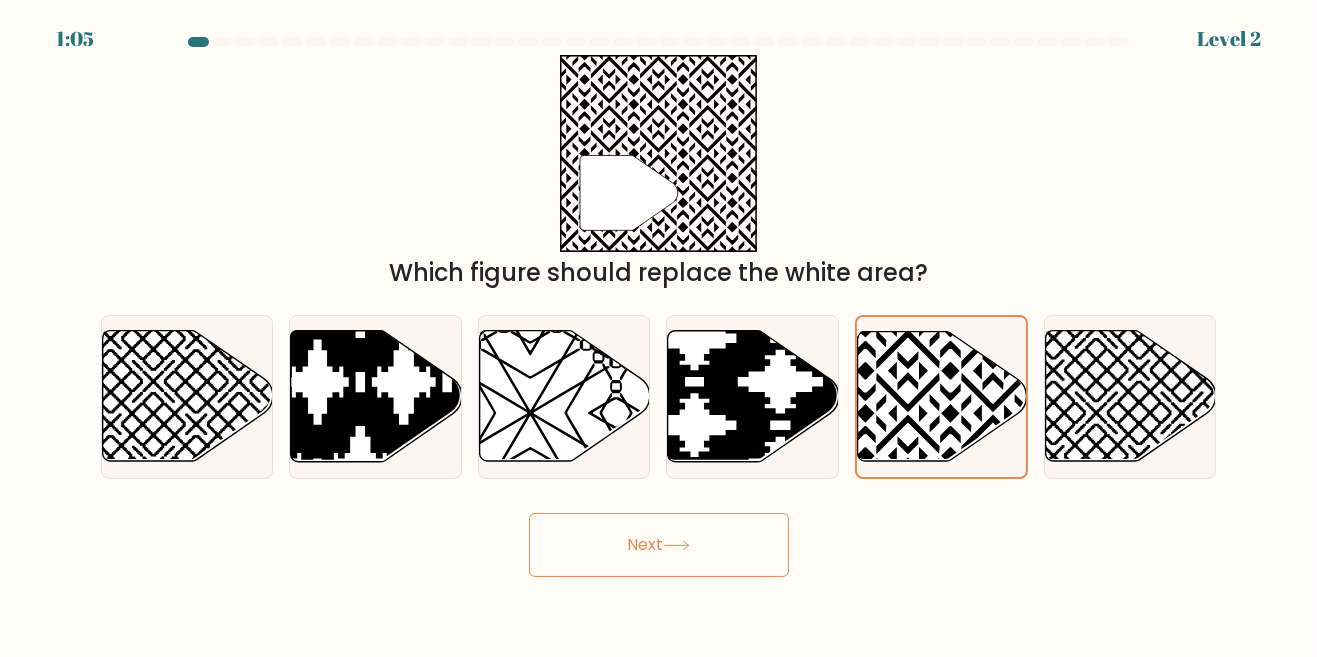 click on "Next" at bounding box center (659, 545) 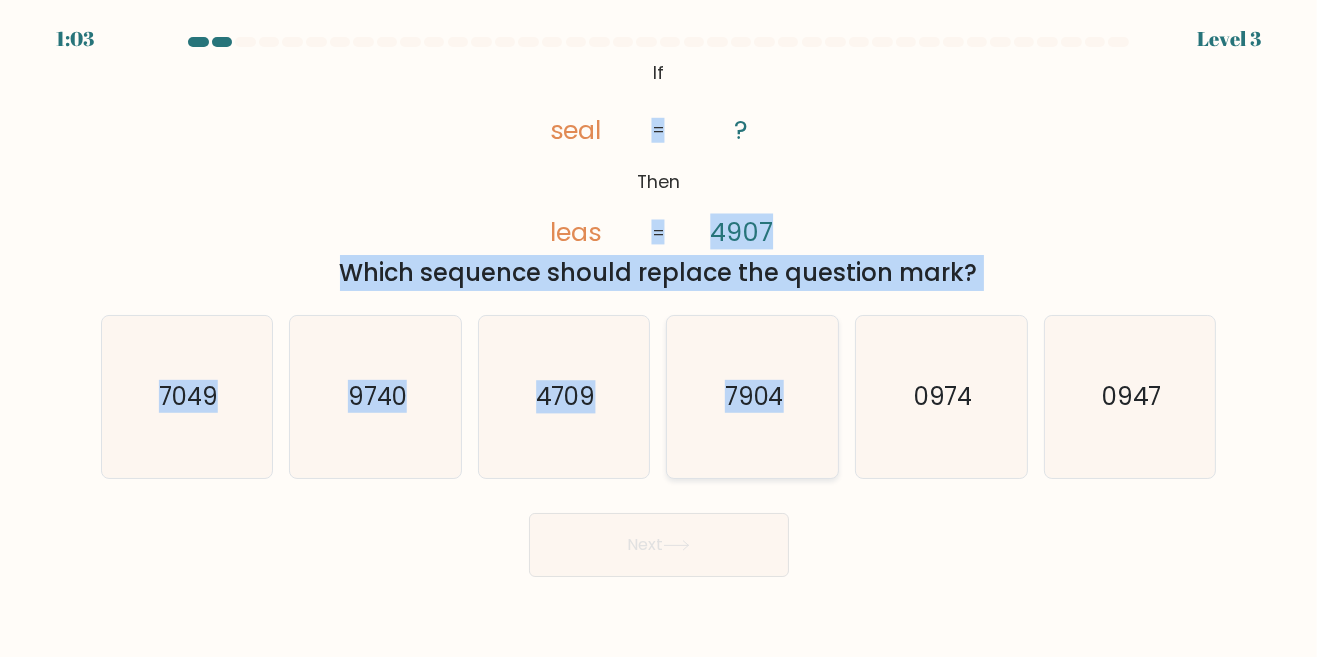 click on "7904" 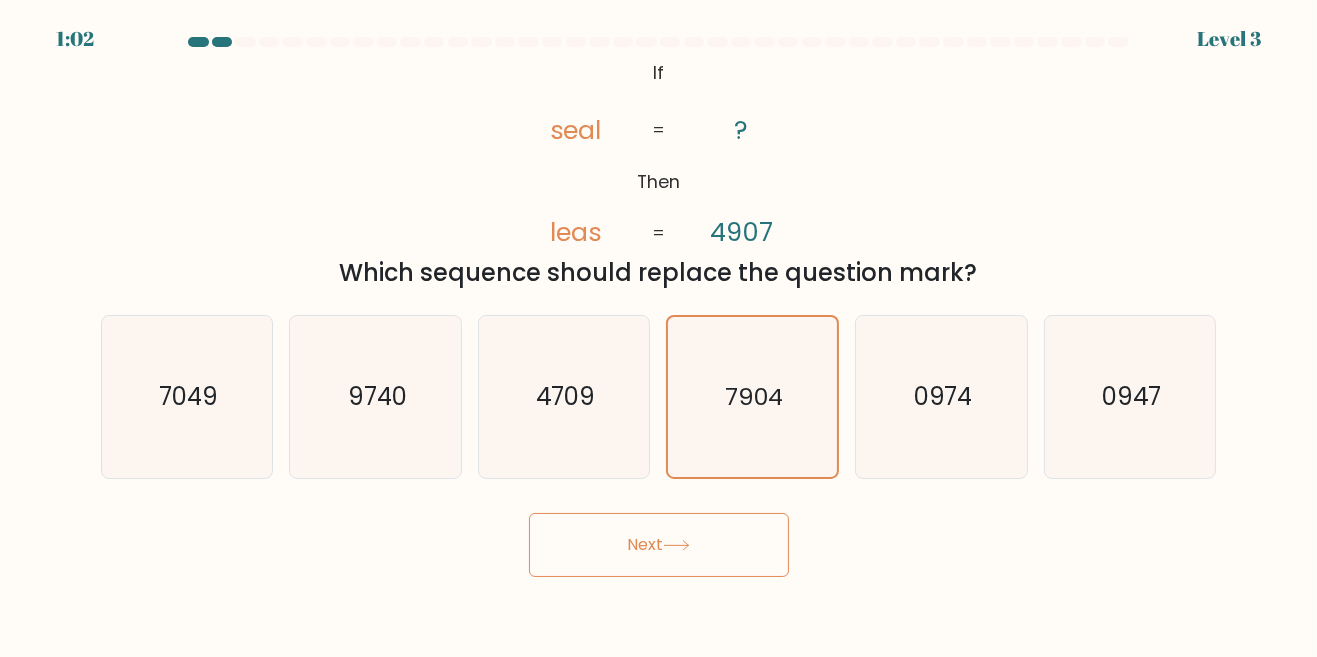 click on "Next" at bounding box center [659, 545] 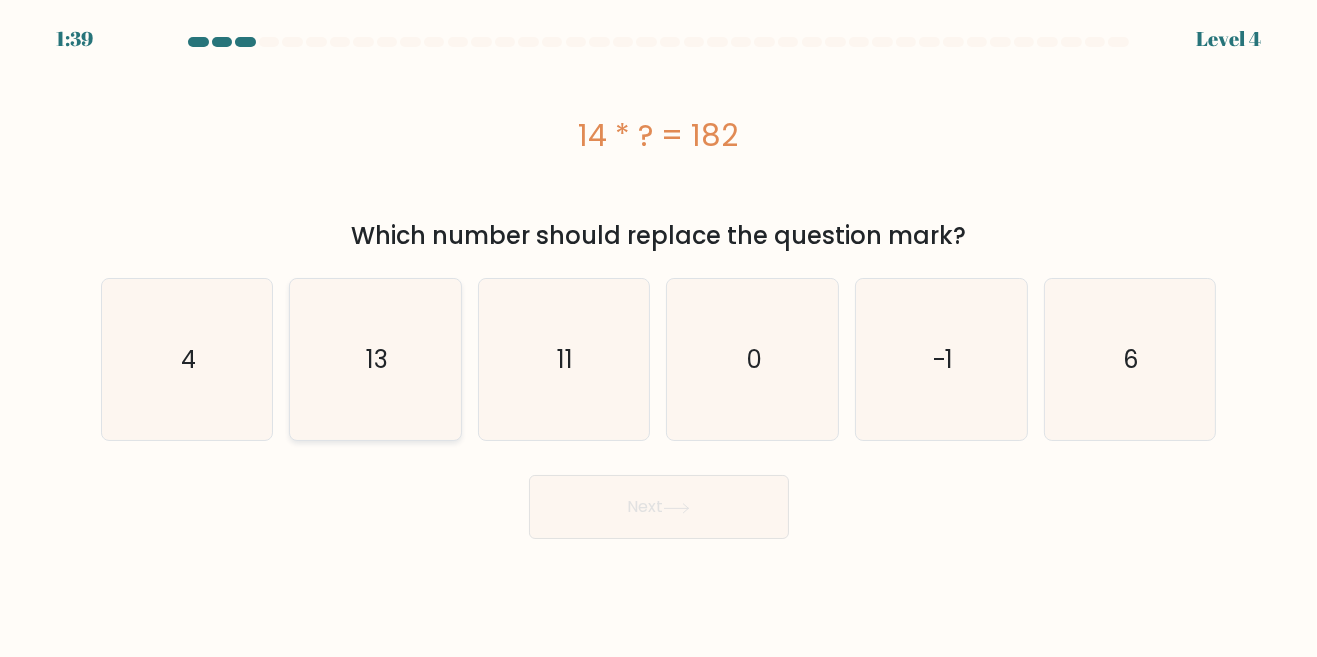 click on "13" 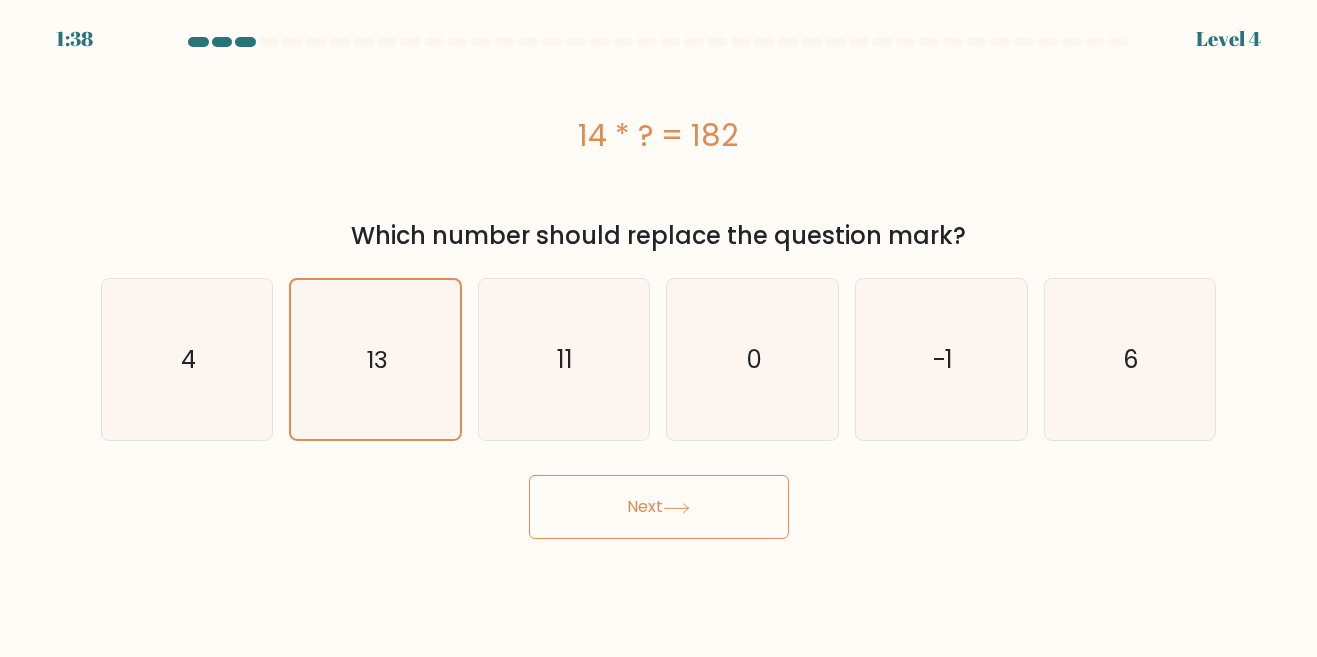 click on "Next" at bounding box center [659, 507] 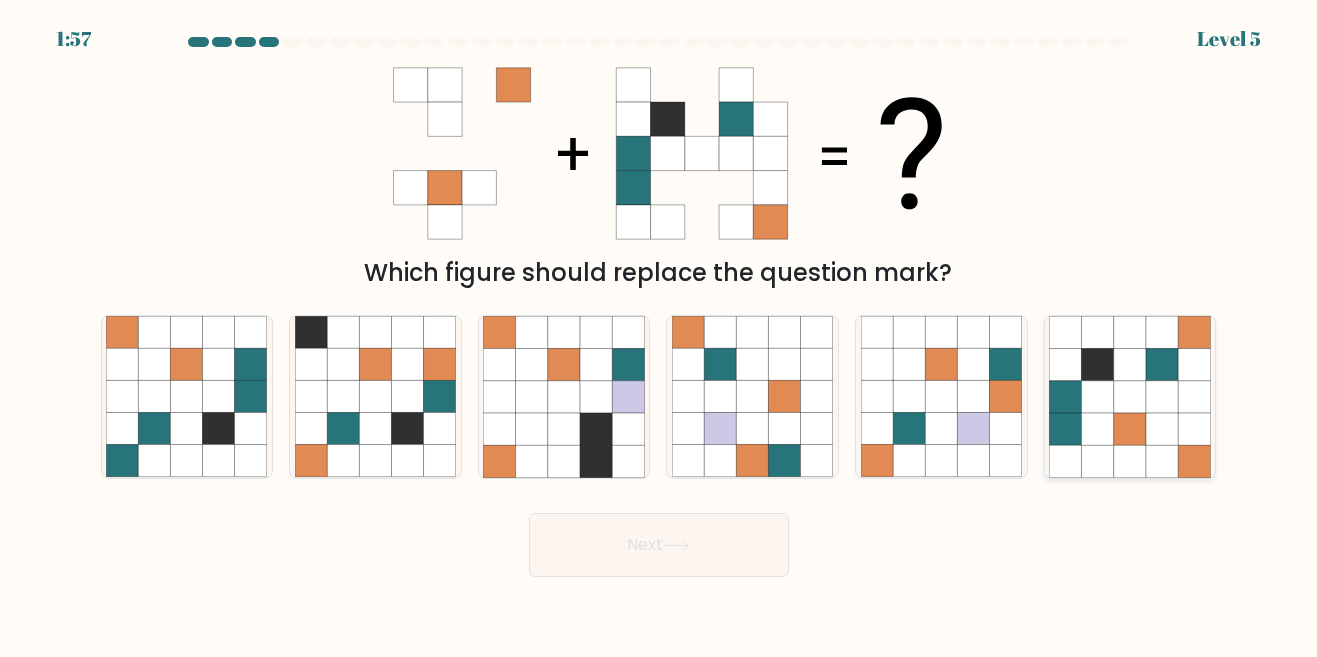 click 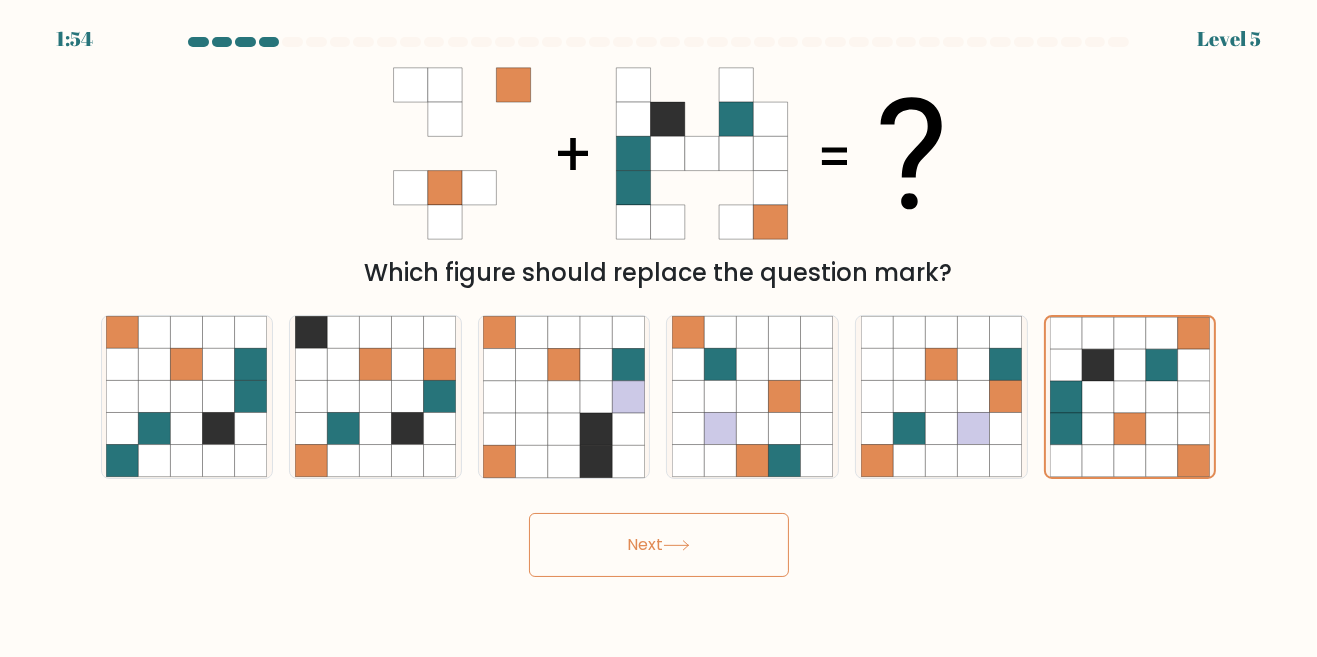 click on "Next" at bounding box center [659, 545] 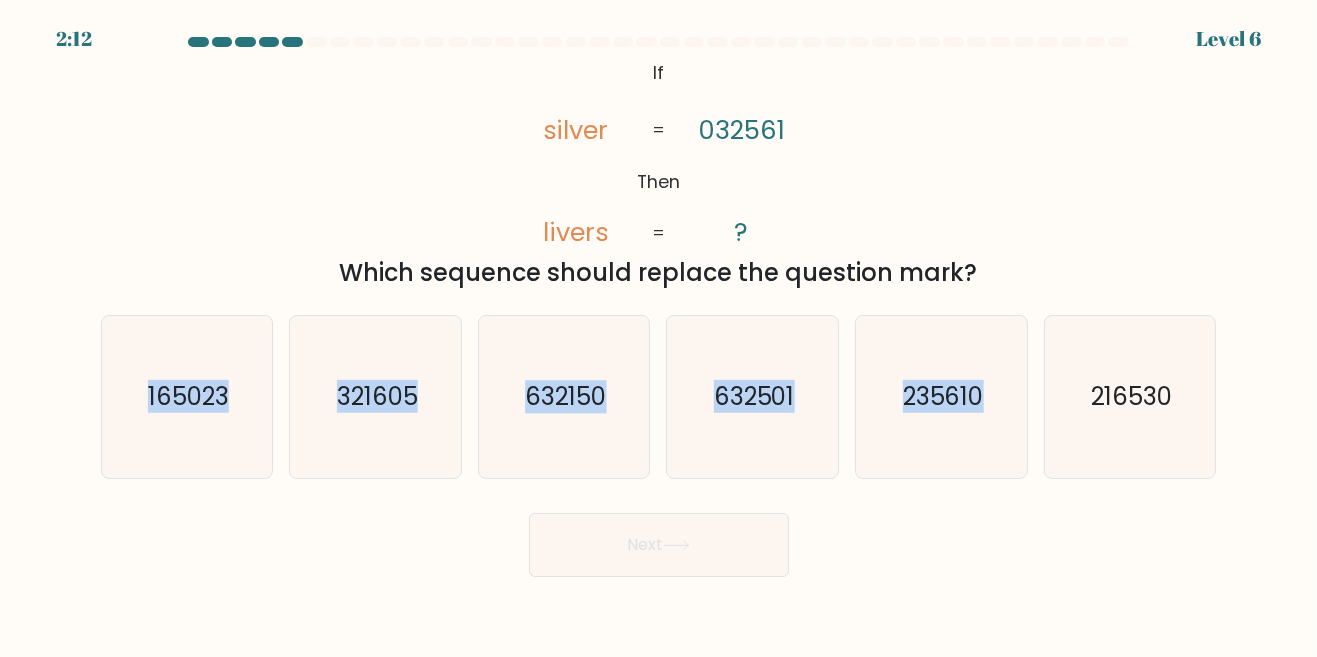 click on "If ?" at bounding box center [658, 307] 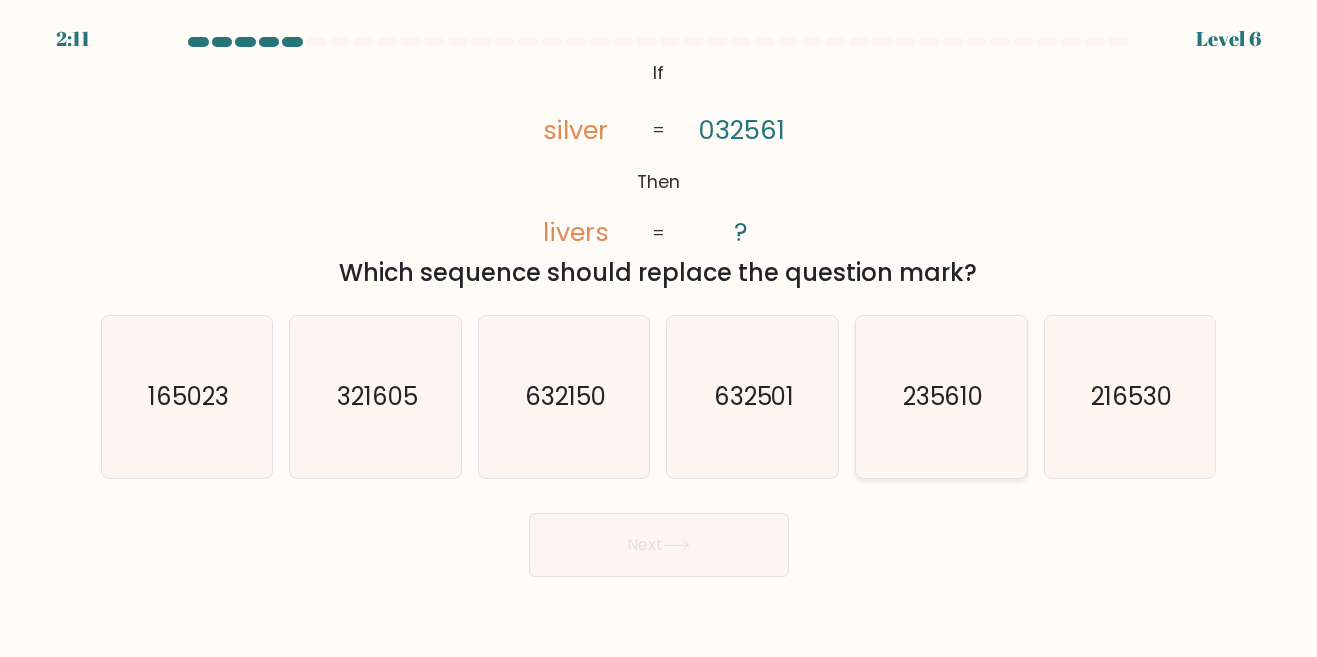 click on "235610" 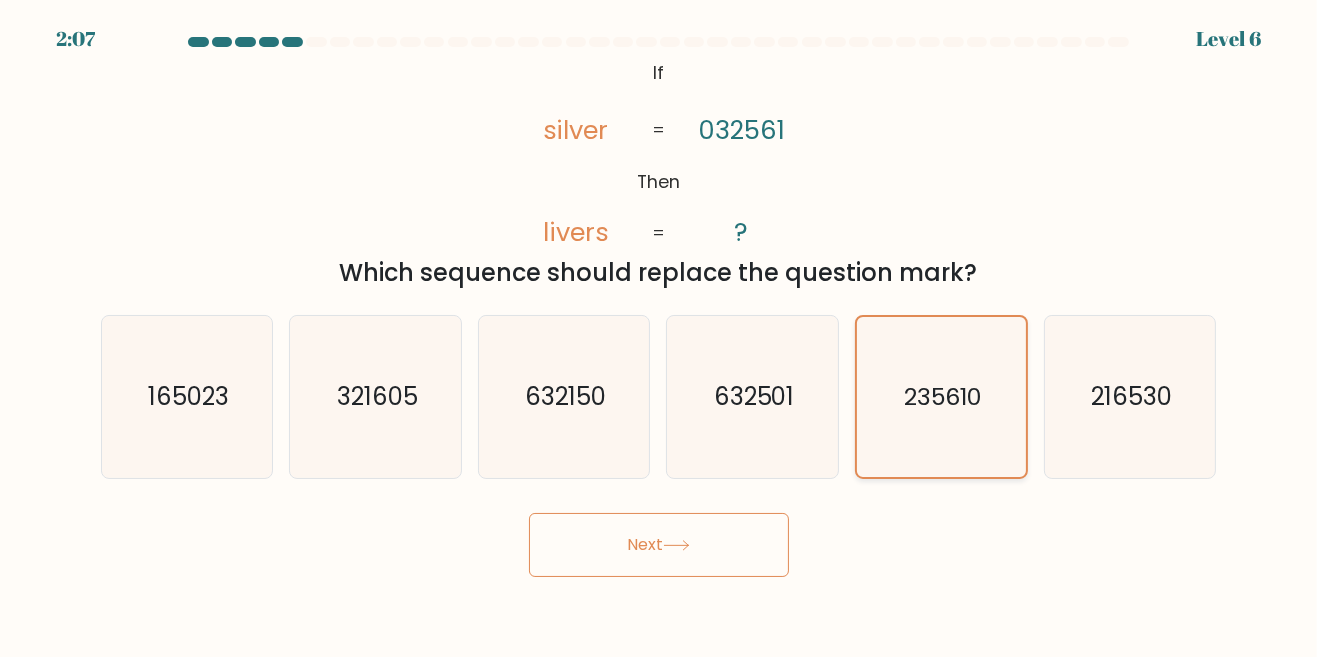 scroll, scrollTop: 46, scrollLeft: 0, axis: vertical 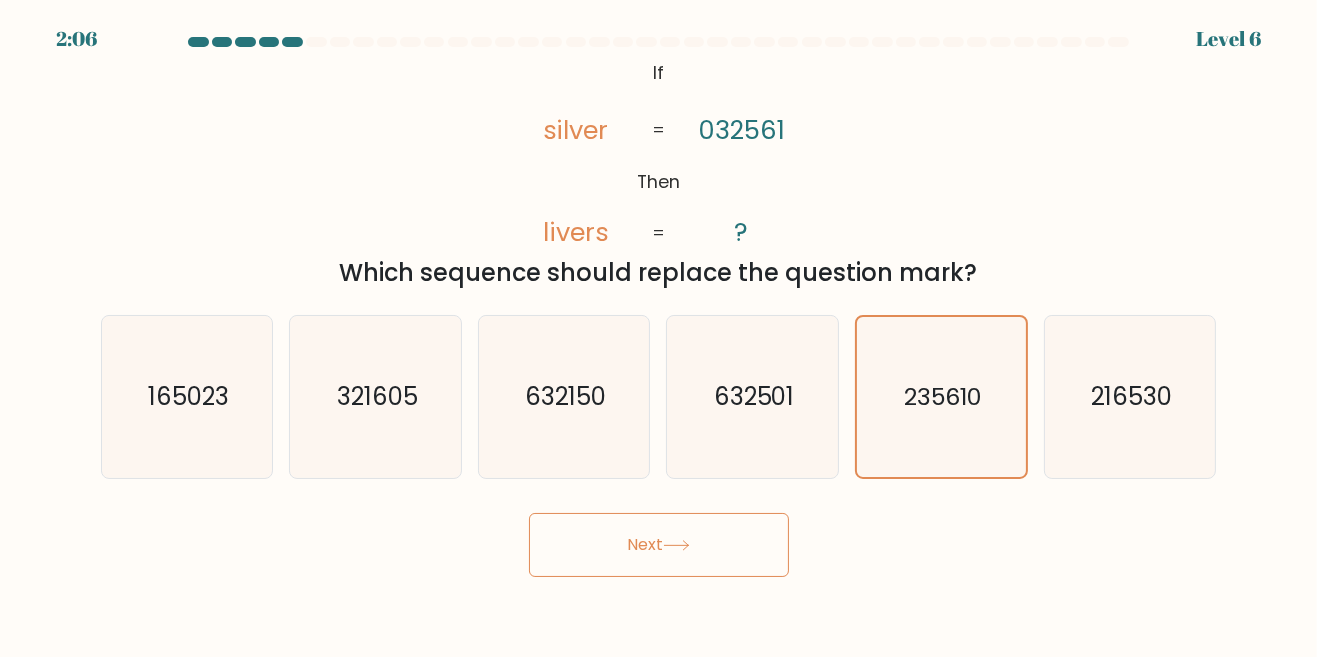 click on "Next" at bounding box center [659, 545] 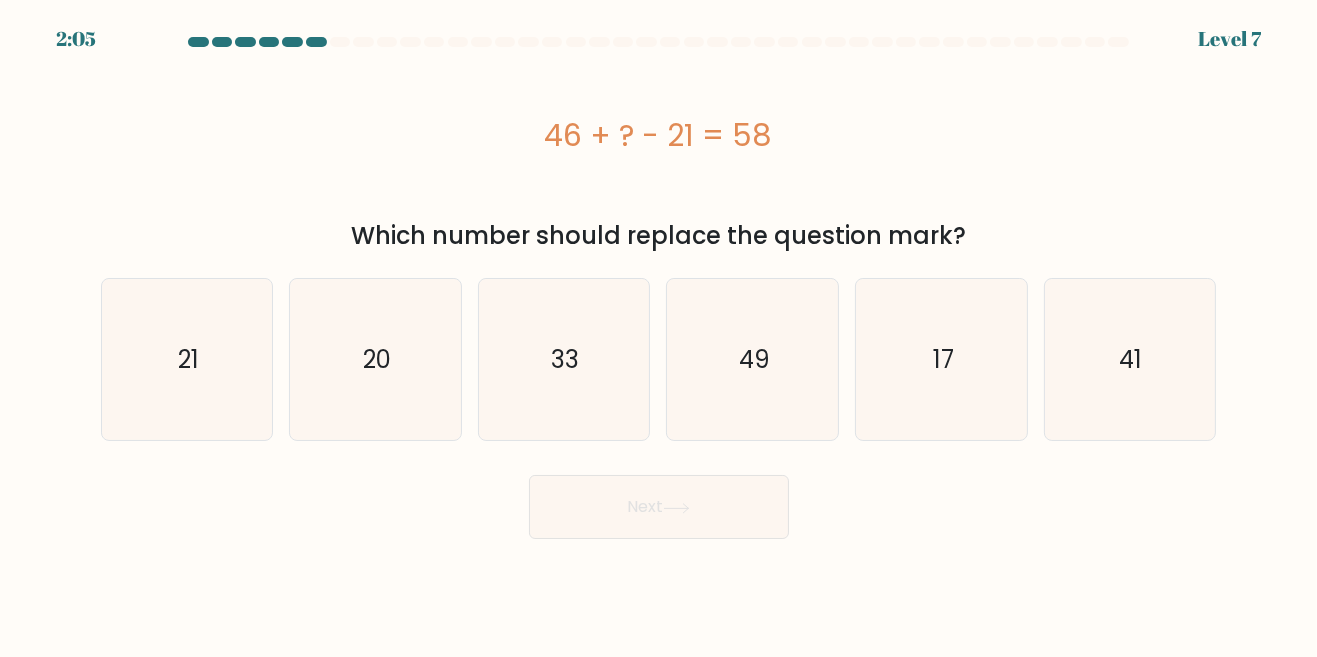 scroll, scrollTop: 0, scrollLeft: 0, axis: both 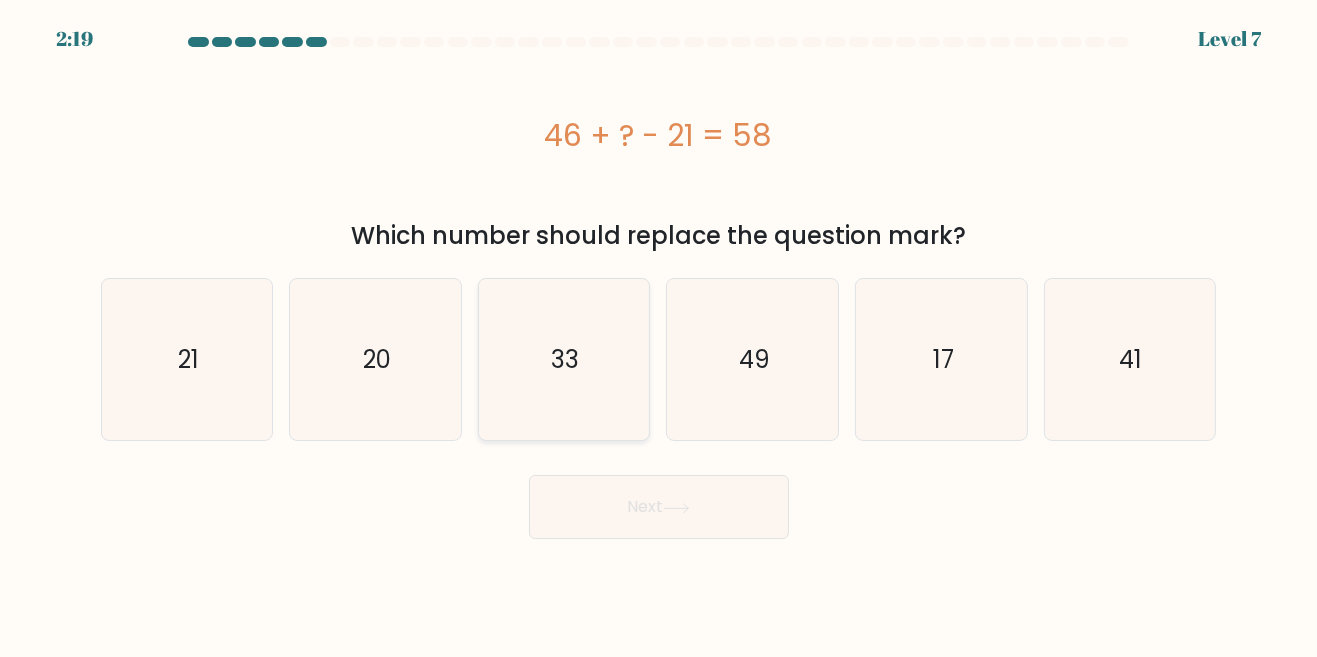click on "33" 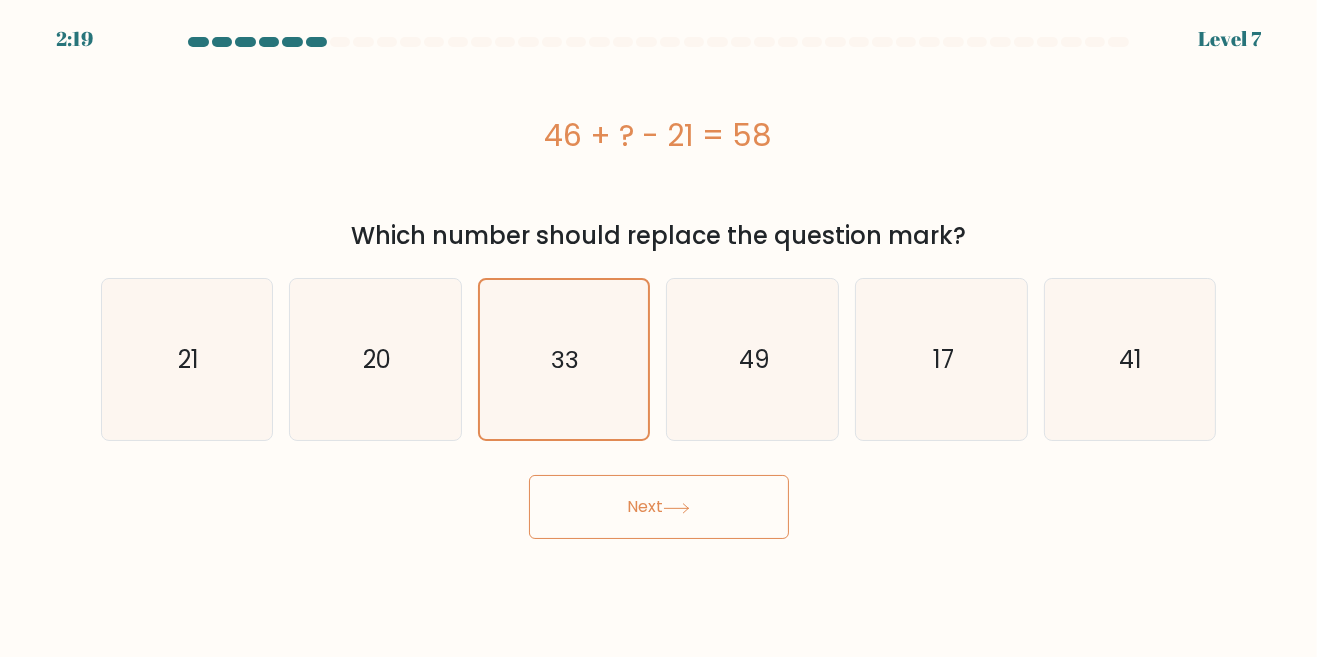 click on "Next" at bounding box center [659, 507] 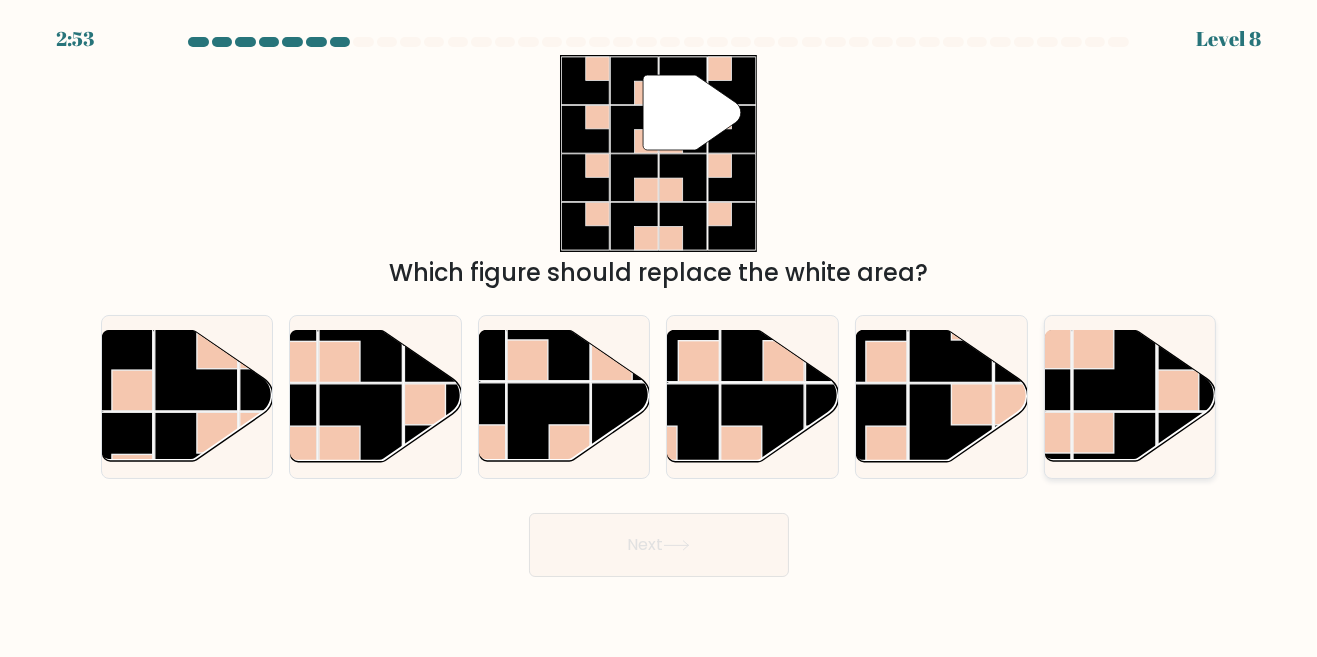 click 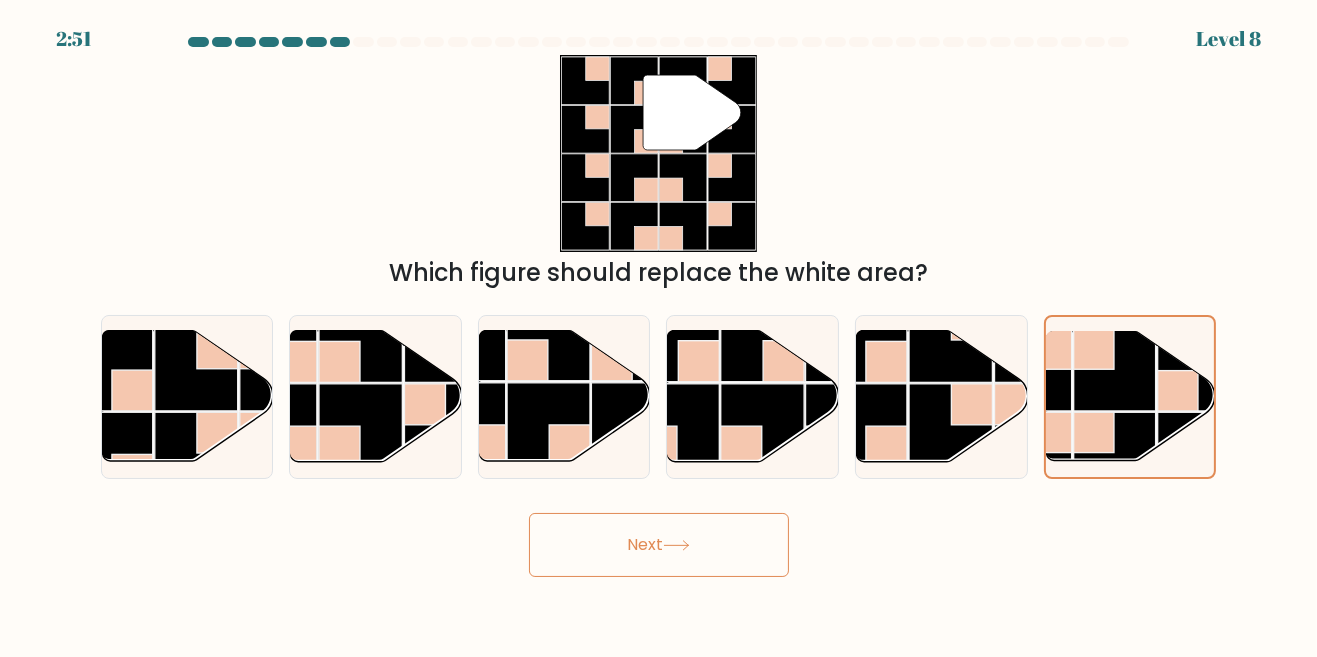 click on "Next" at bounding box center (659, 545) 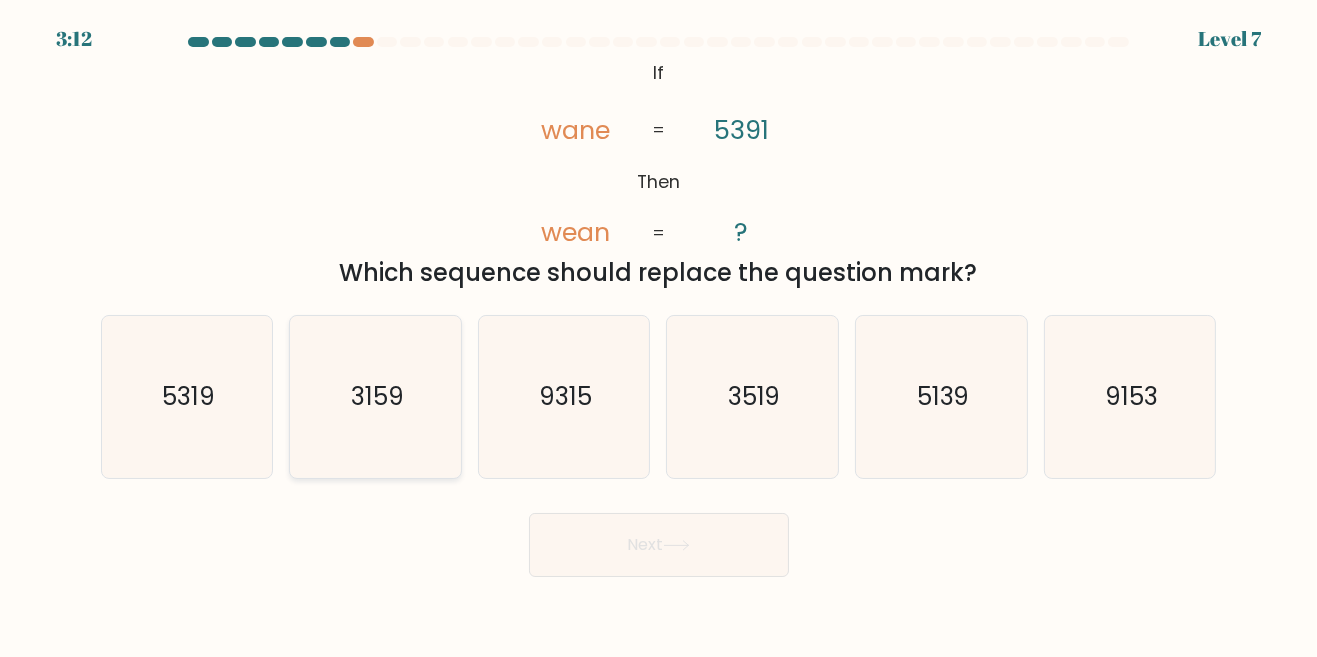 click on "3159" 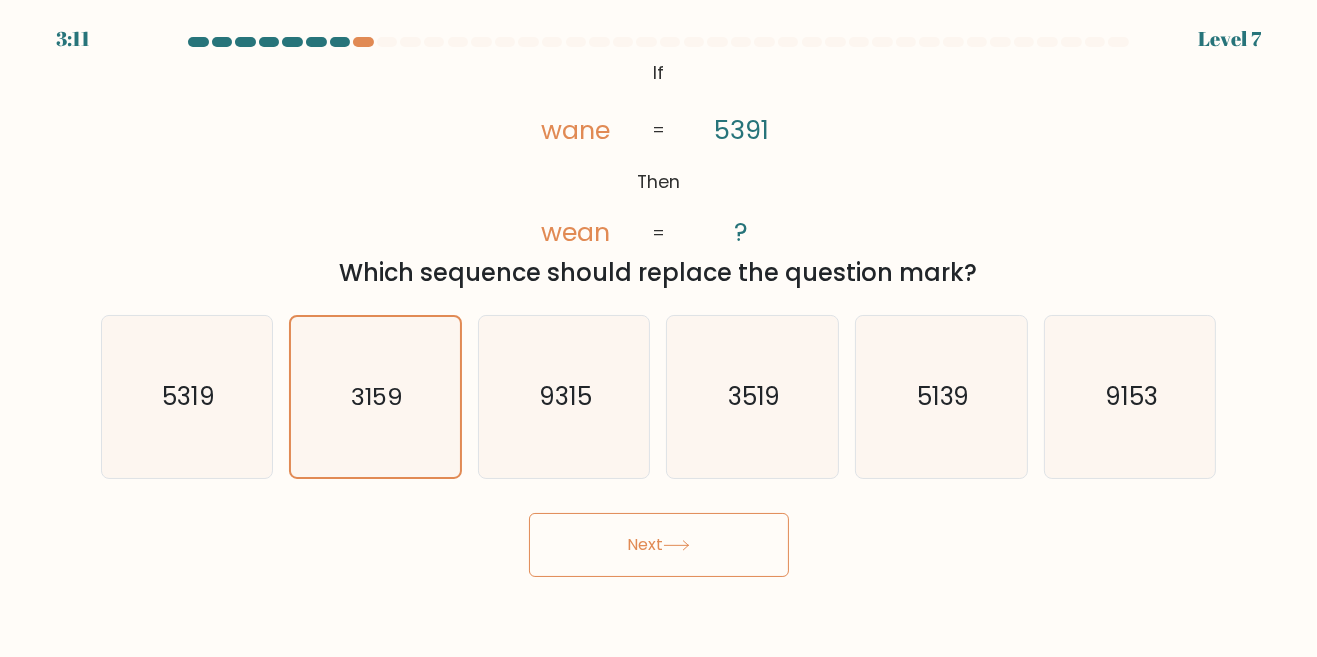 click on "Next" at bounding box center [659, 545] 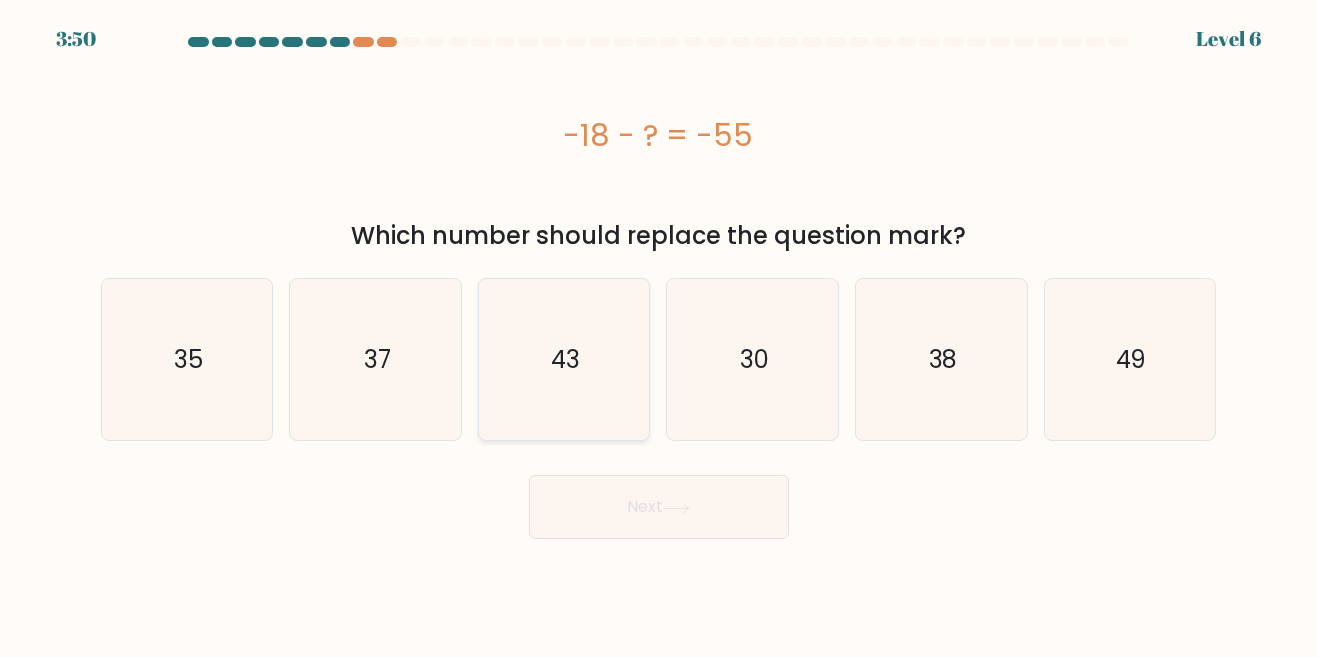 click on "43" 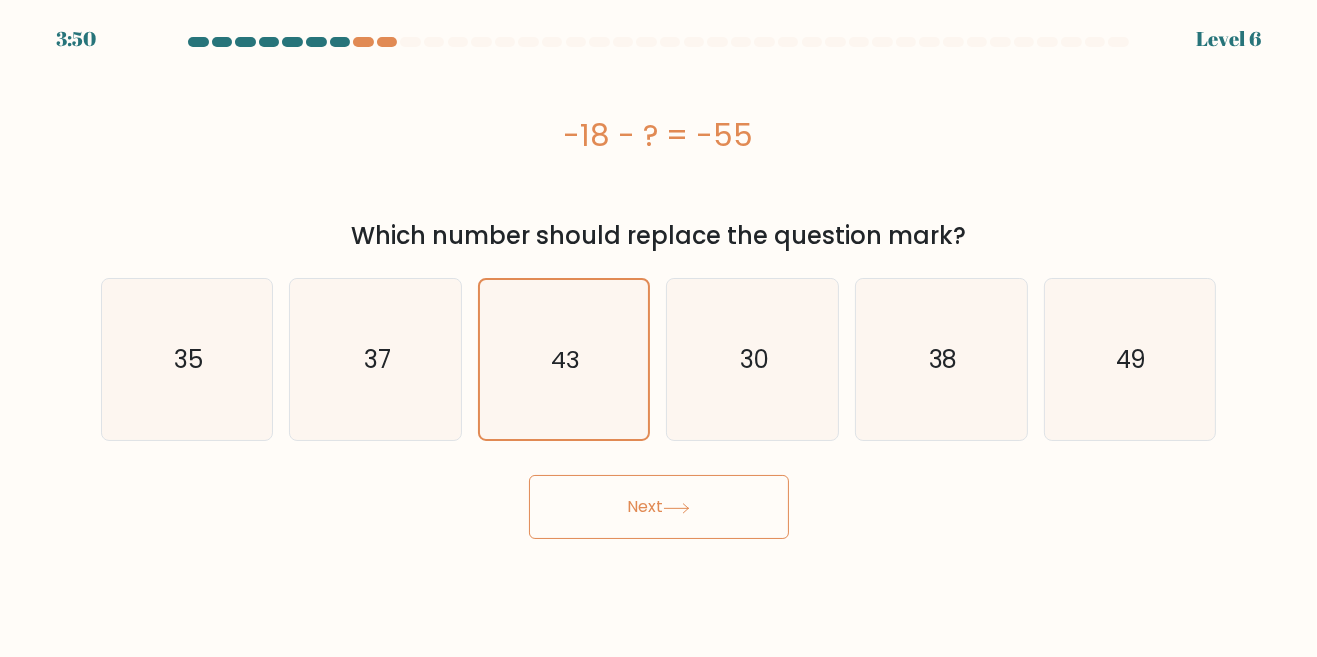 click on "Next" at bounding box center [659, 507] 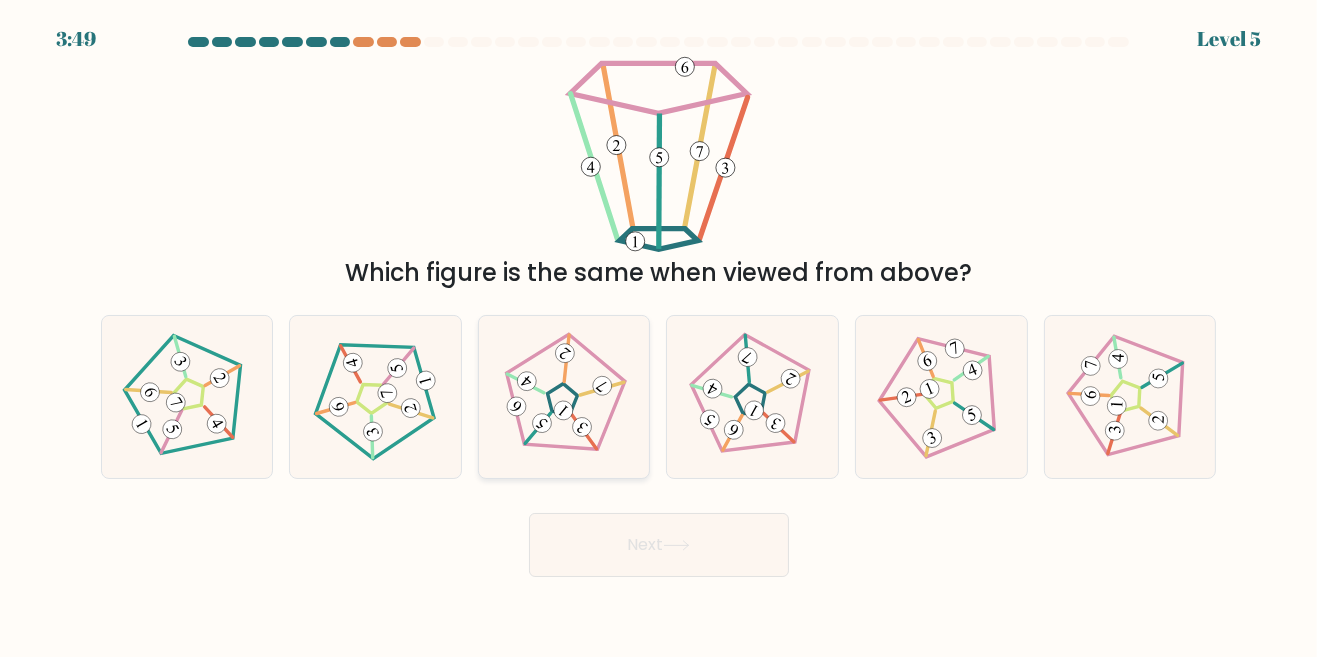 click at bounding box center [564, 396] 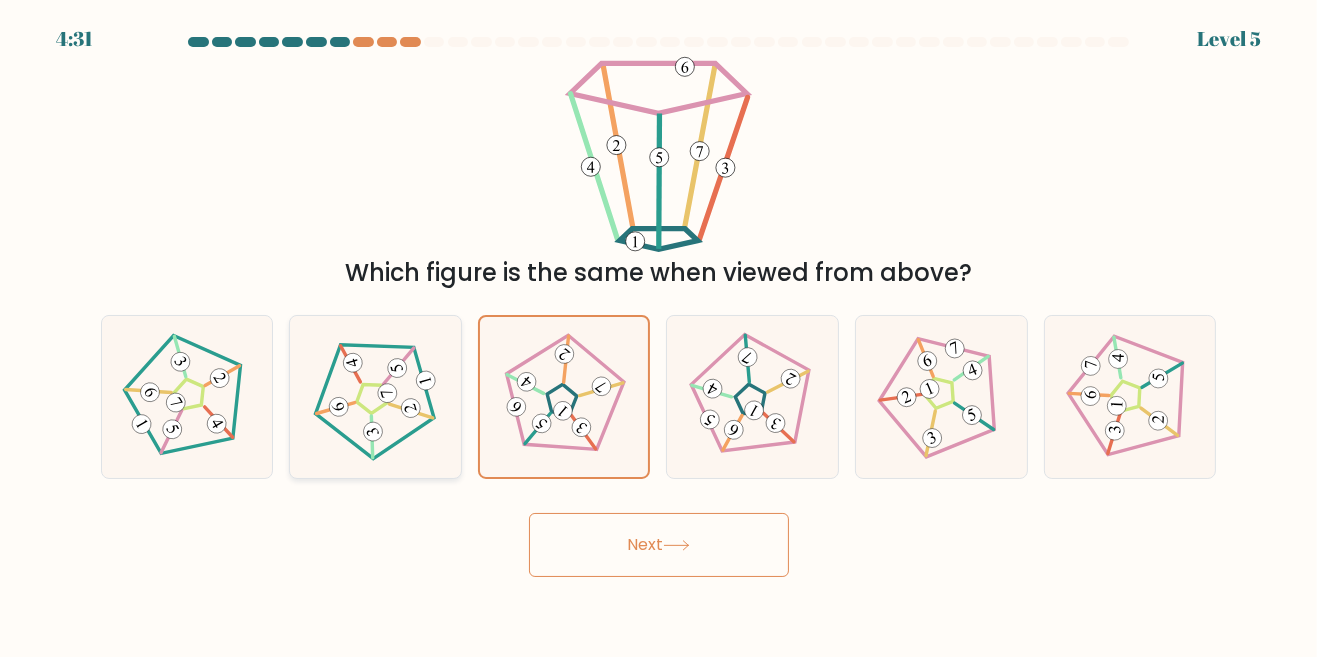 click 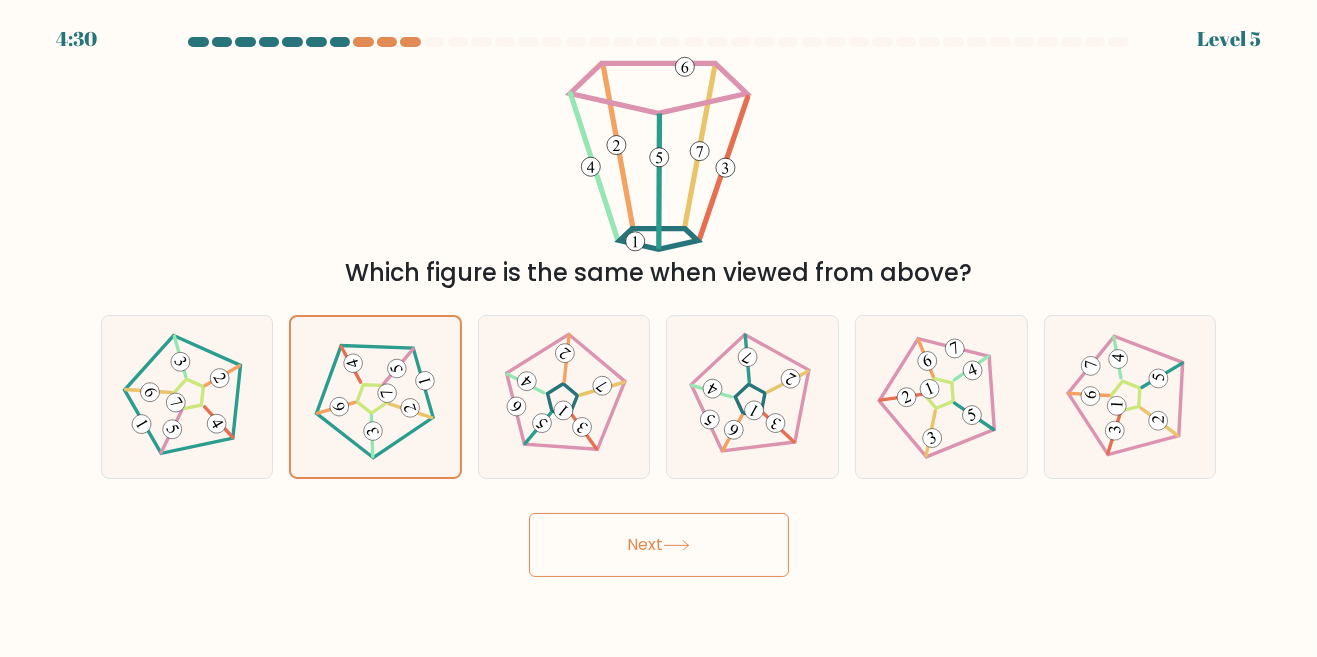 click on "Next" at bounding box center [659, 545] 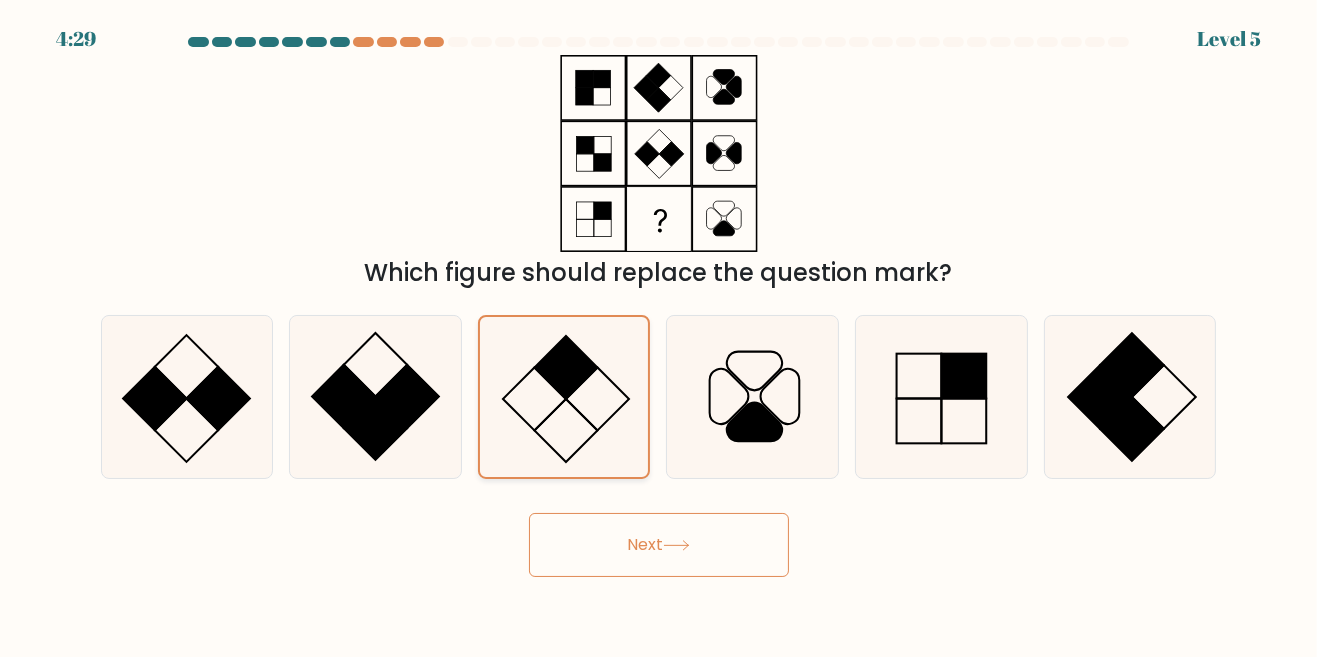 click 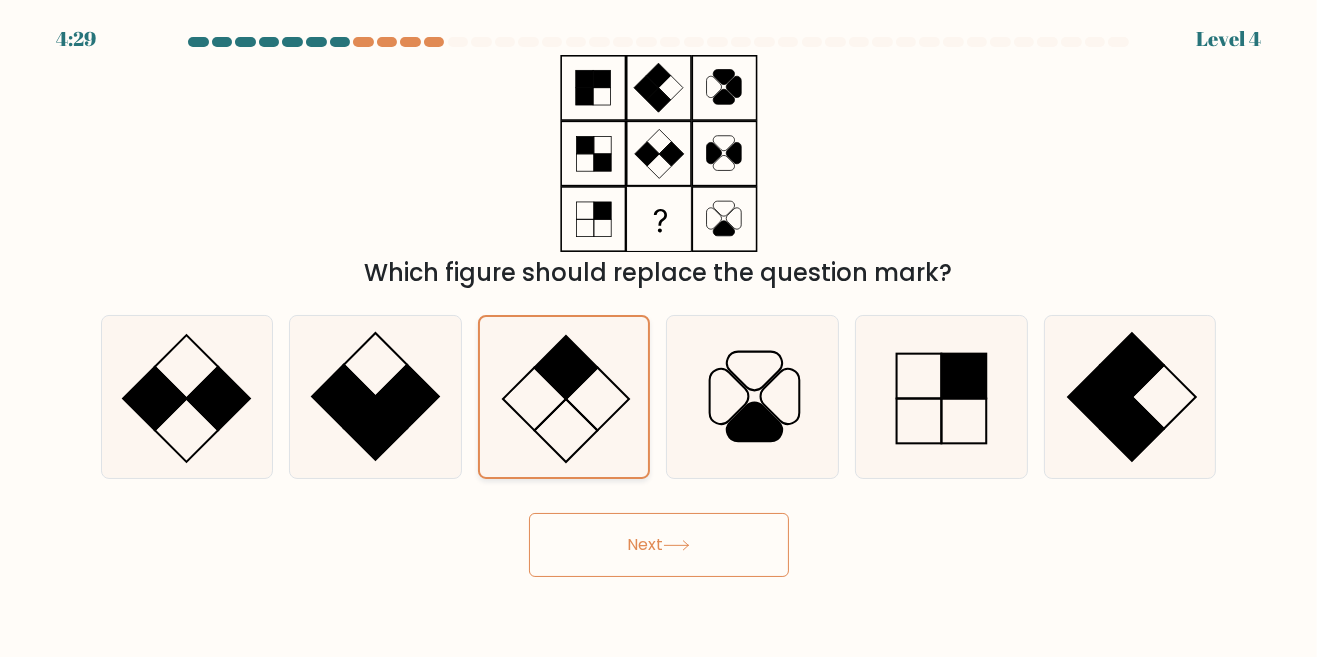 click 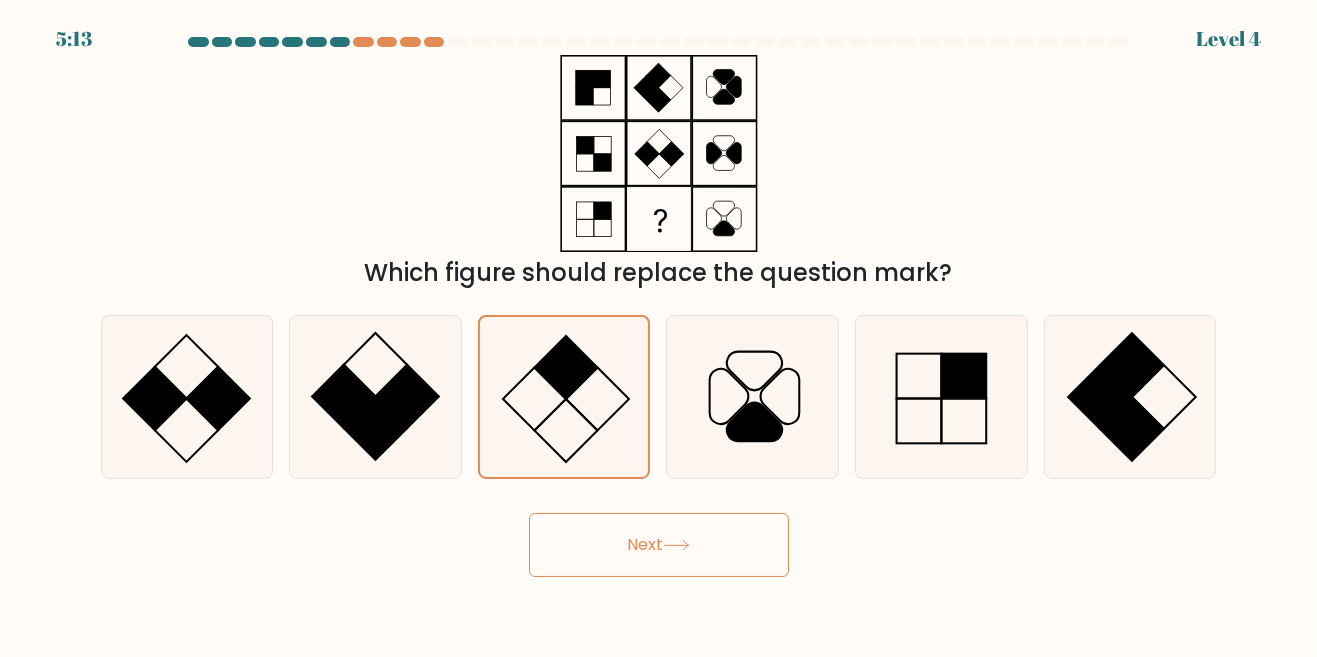 click on "Next" at bounding box center (659, 545) 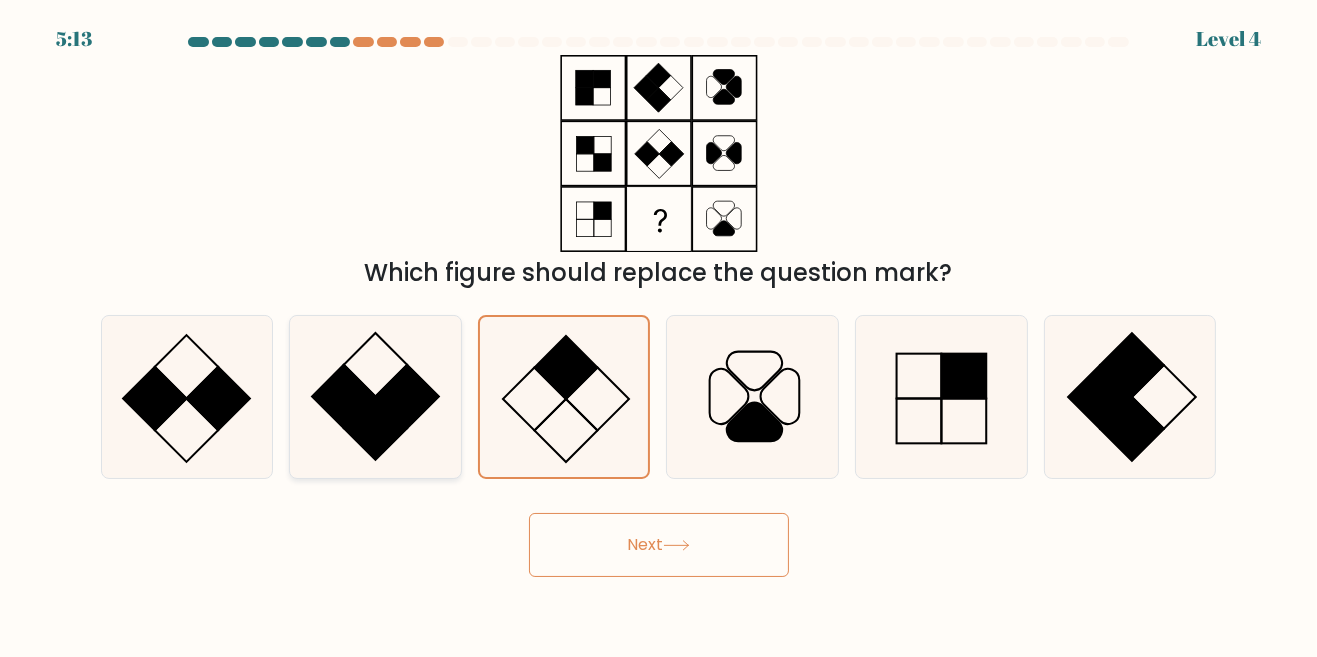 click 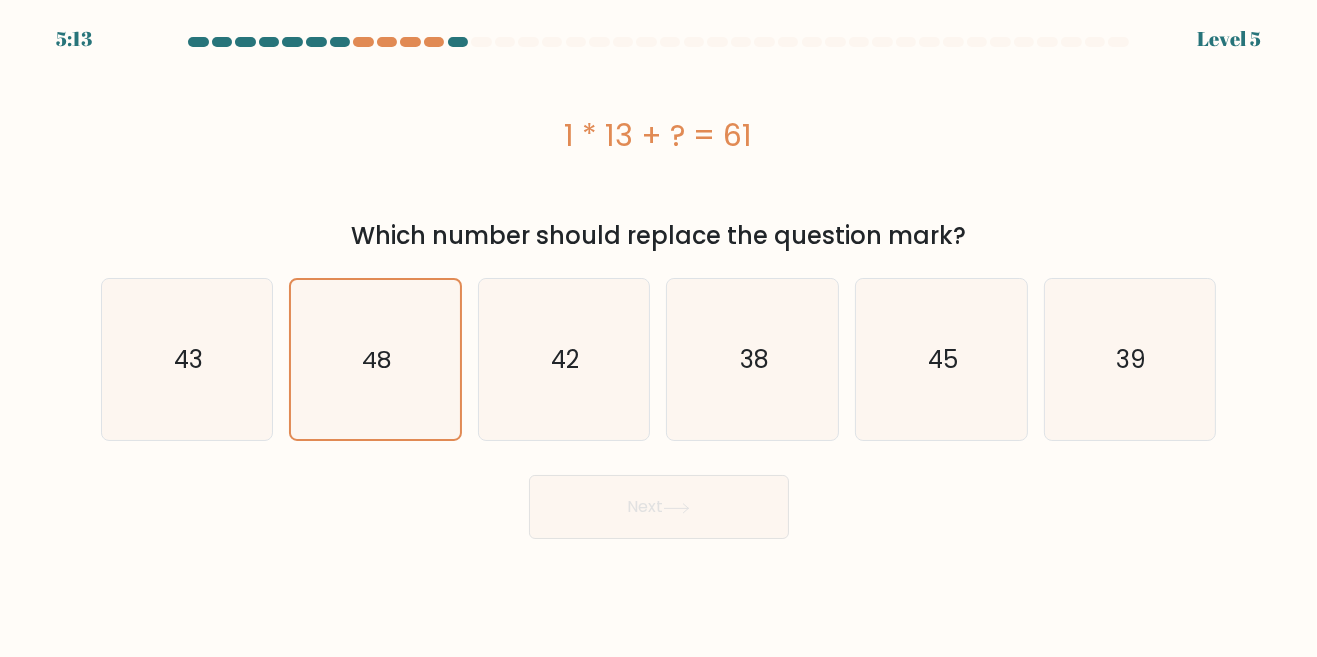 click on "5:13
Level 5
a." at bounding box center [658, 328] 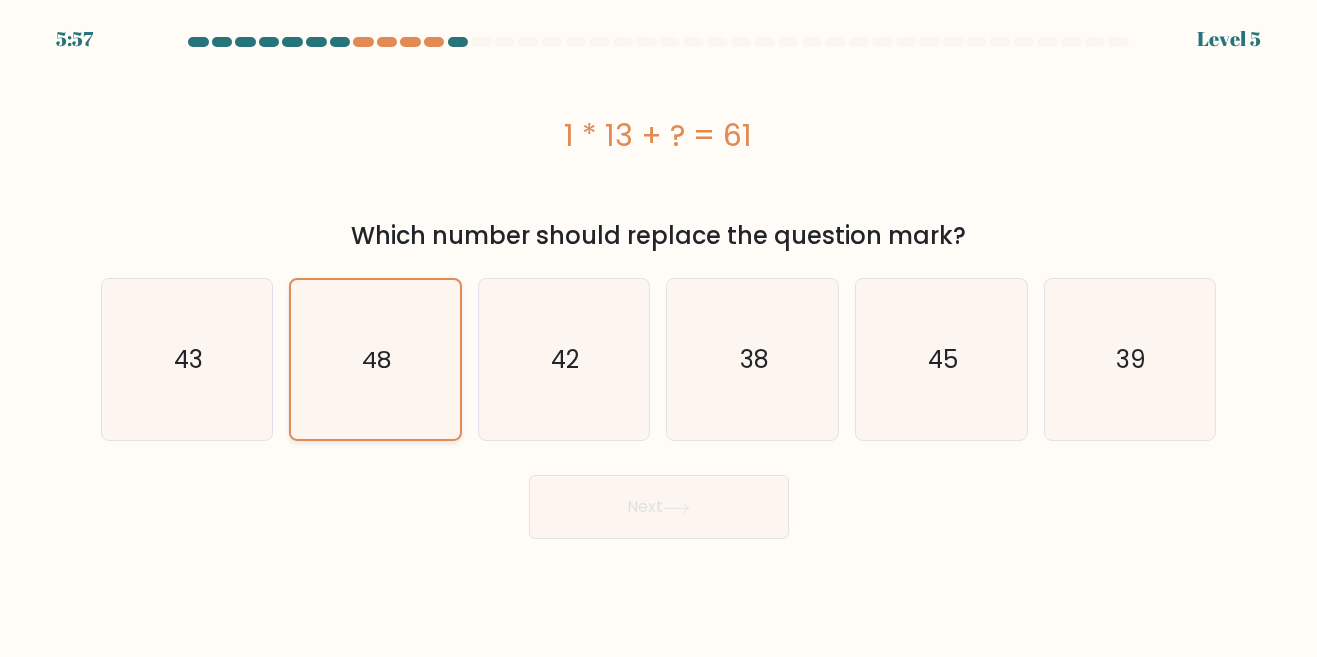 click on "48" 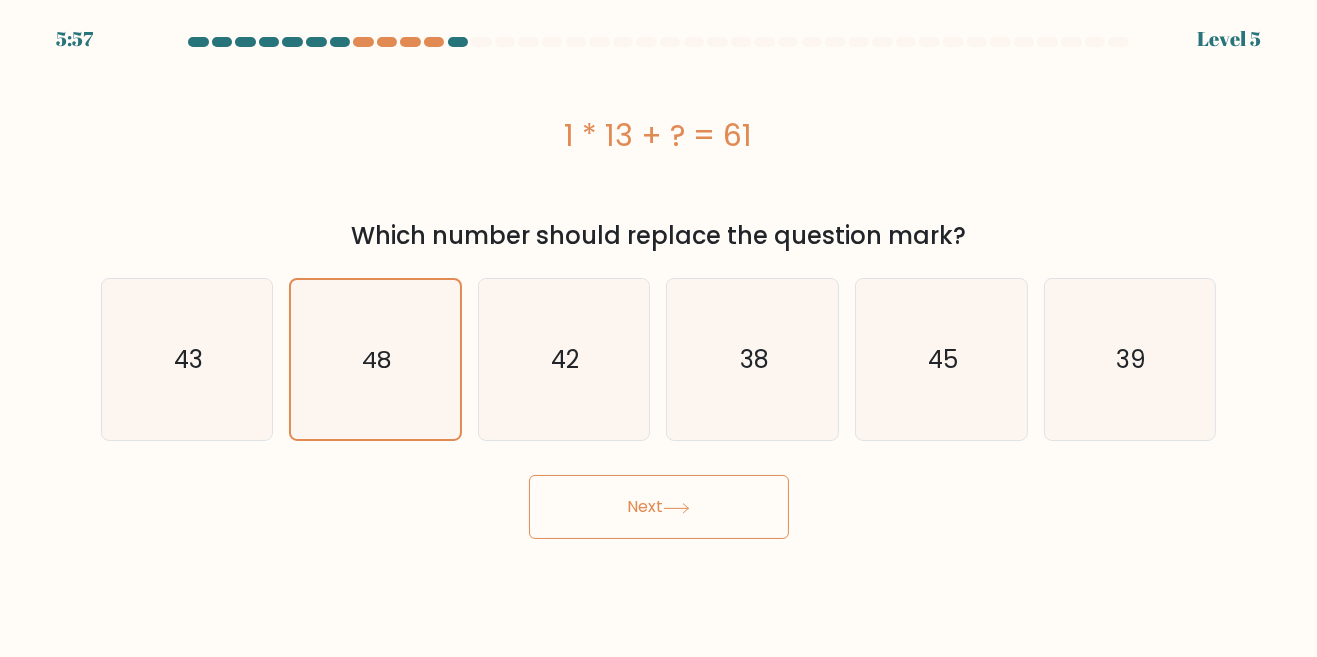 click on "Next" at bounding box center (659, 507) 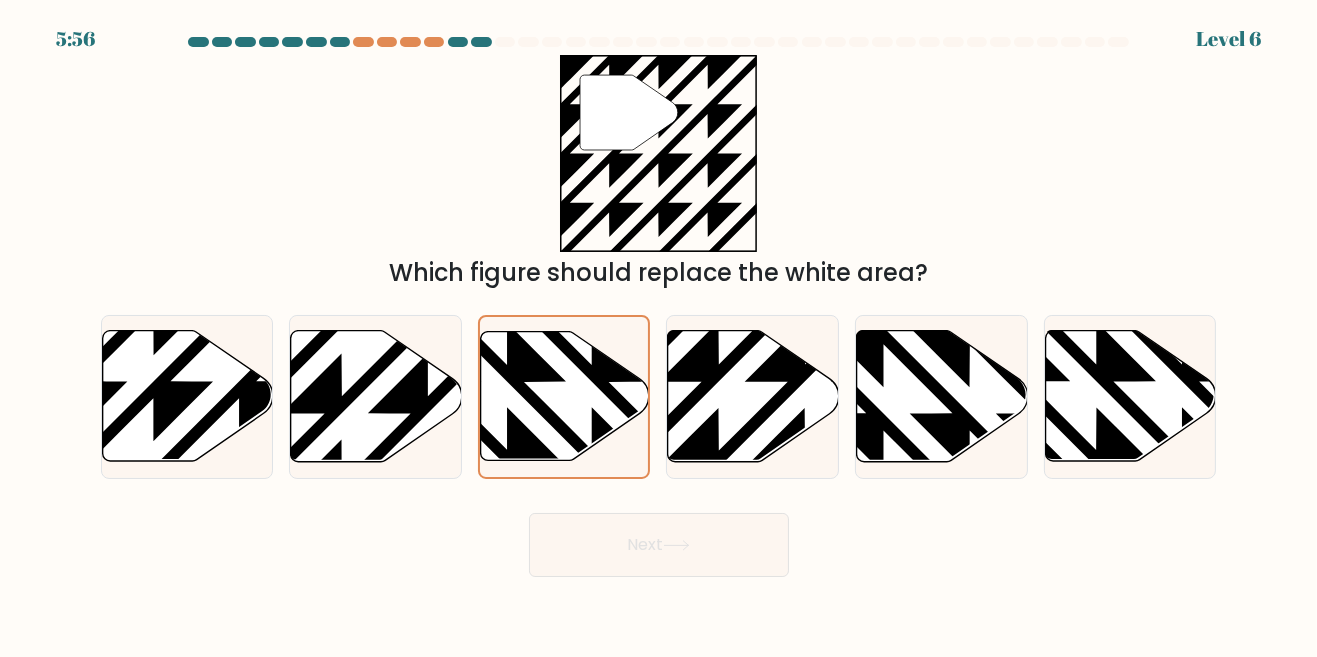 click on "a." at bounding box center [658, 307] 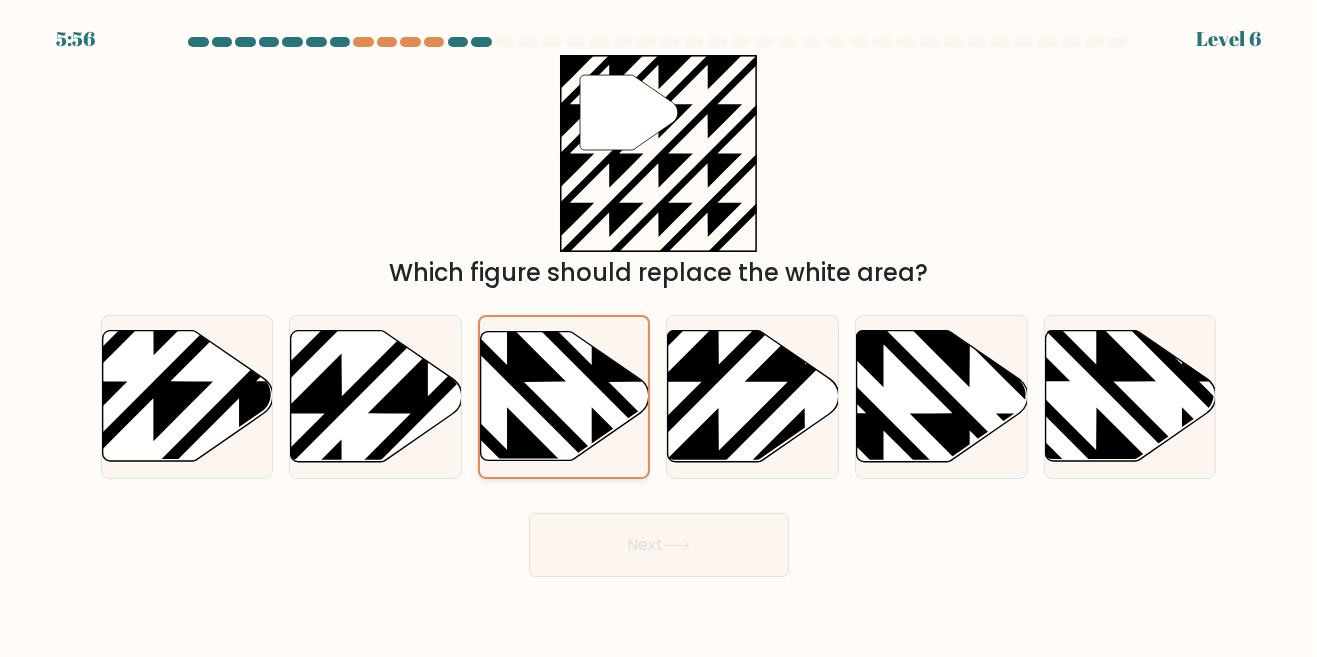 click 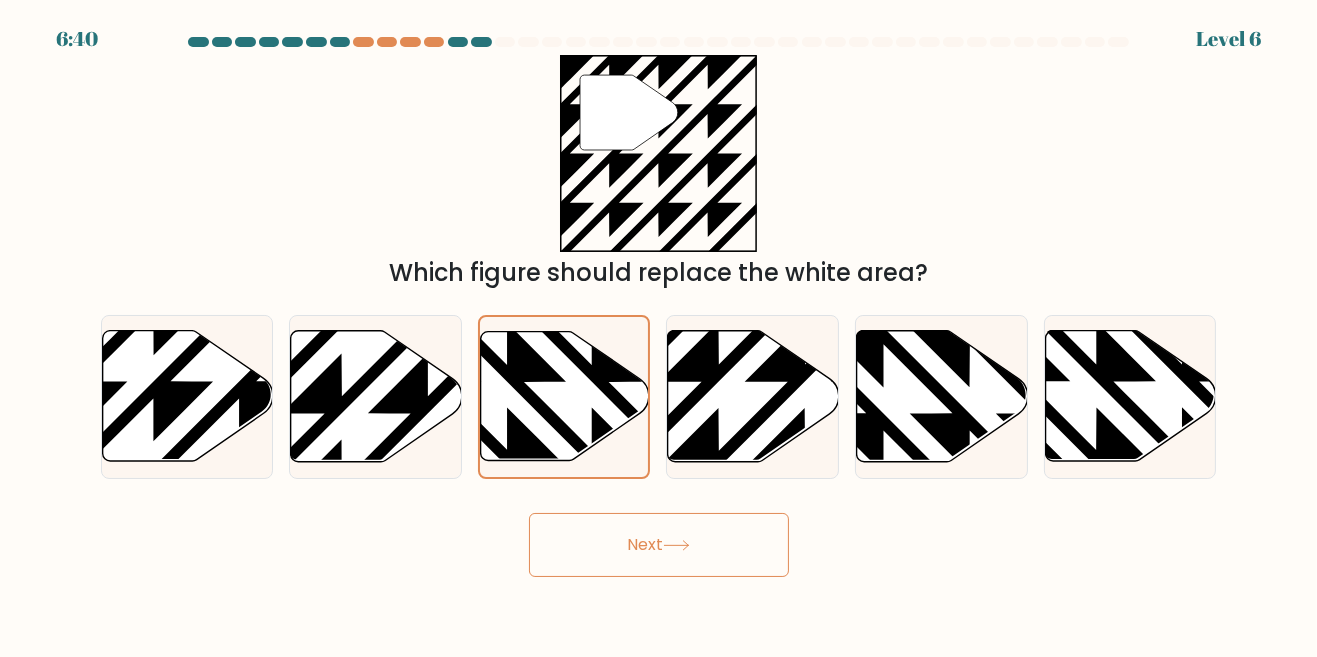 click on "Next" at bounding box center (659, 545) 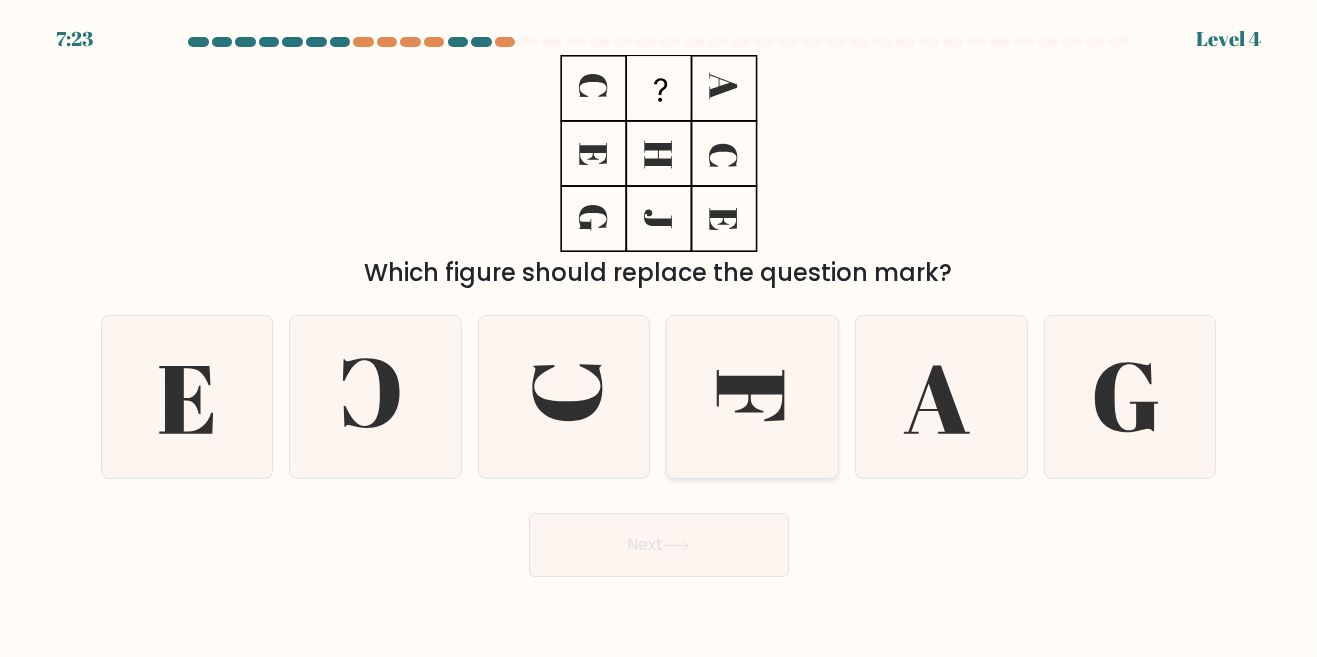 click 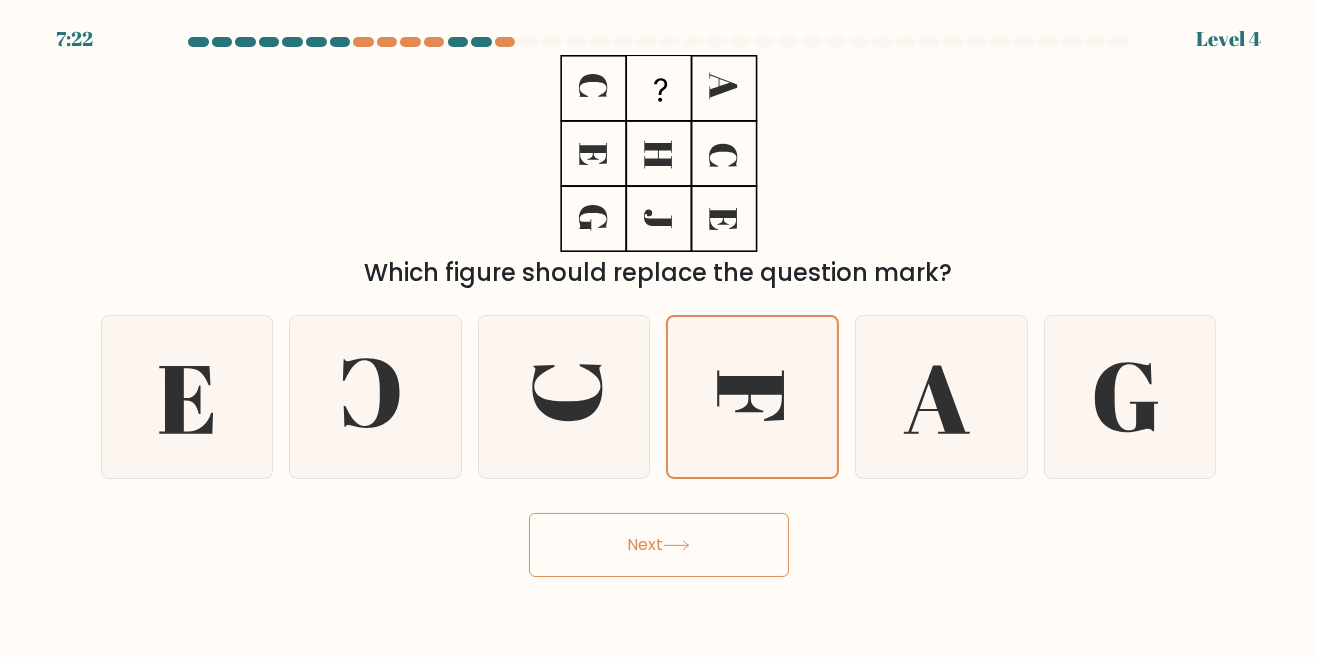click on "Next" at bounding box center [659, 545] 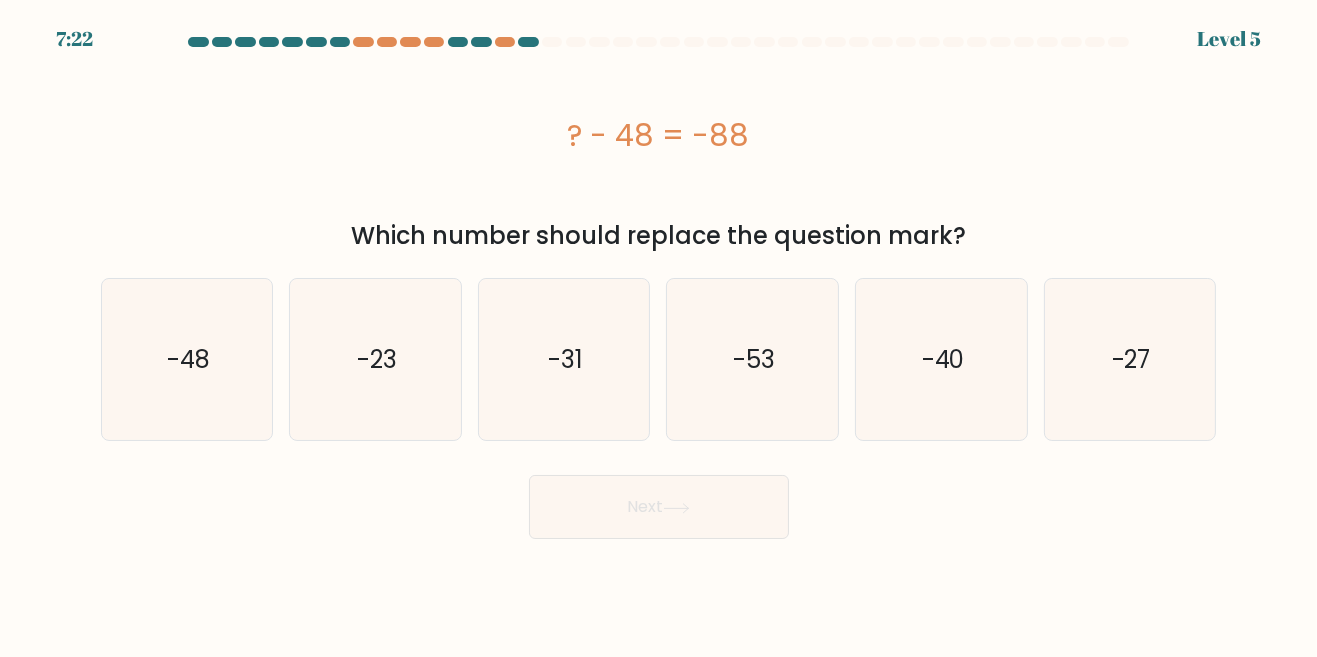 click on "a." at bounding box center [658, 288] 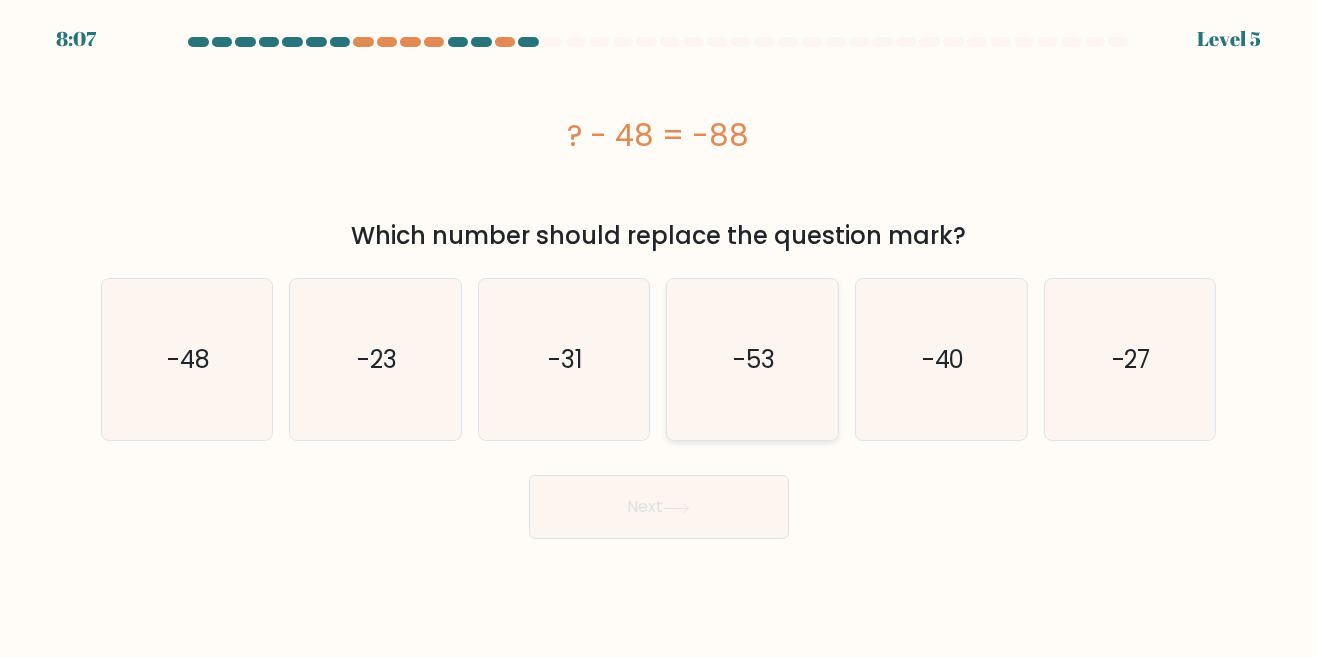 click on "-53" 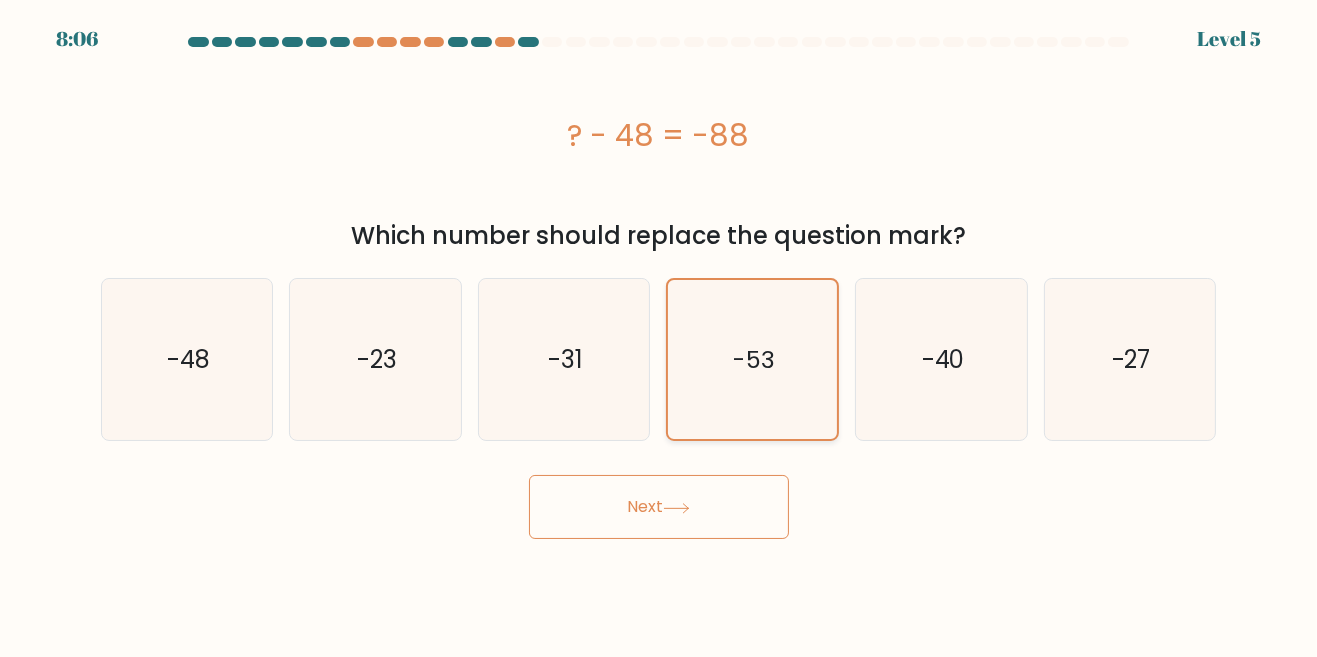 scroll, scrollTop: 13, scrollLeft: 0, axis: vertical 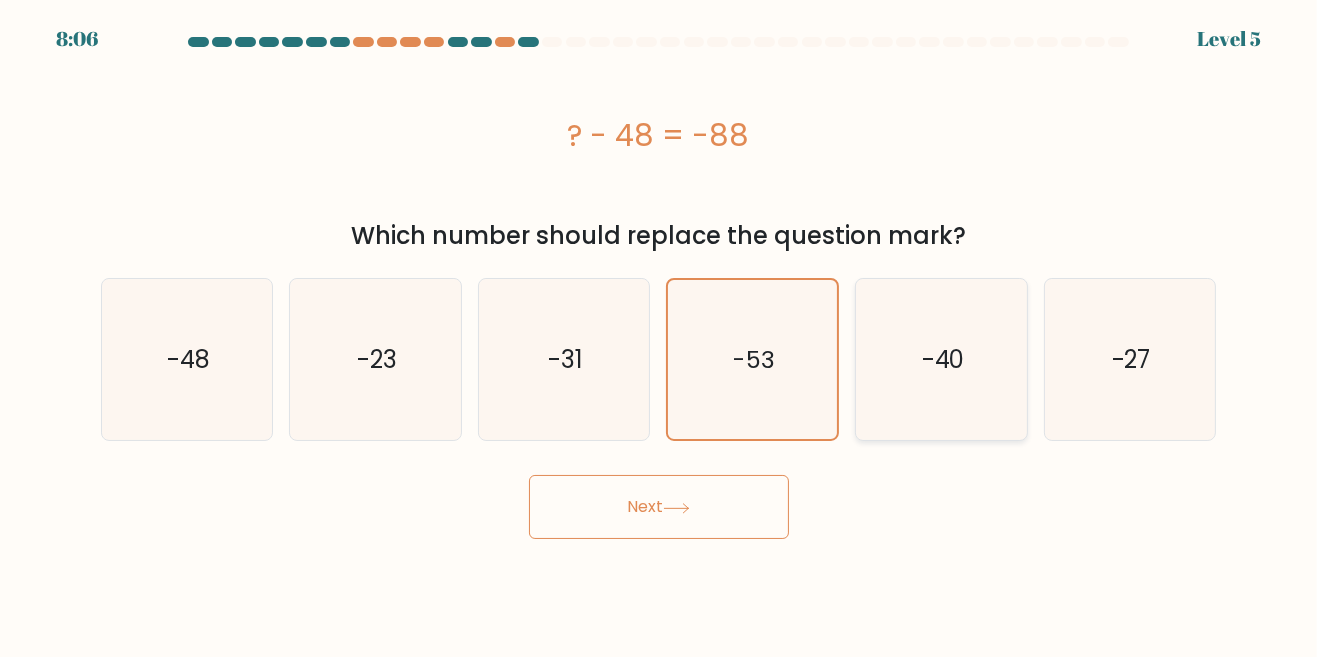 click on "-40" 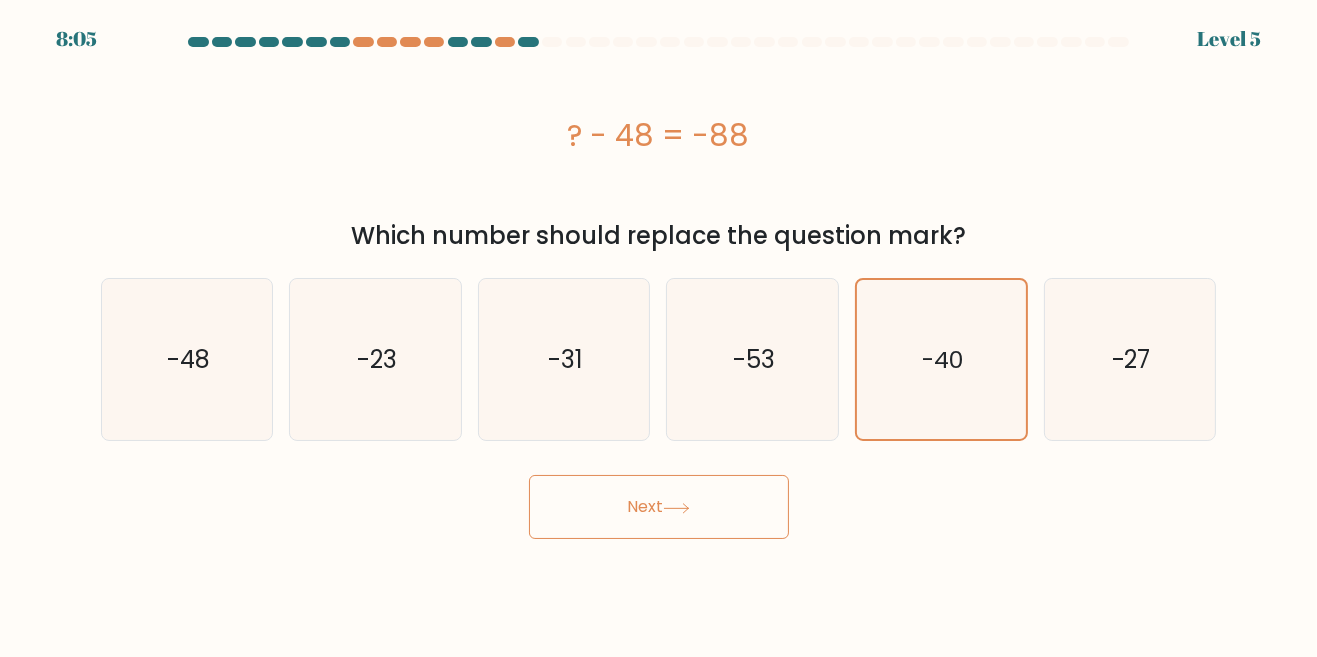 click on "Next" at bounding box center [659, 507] 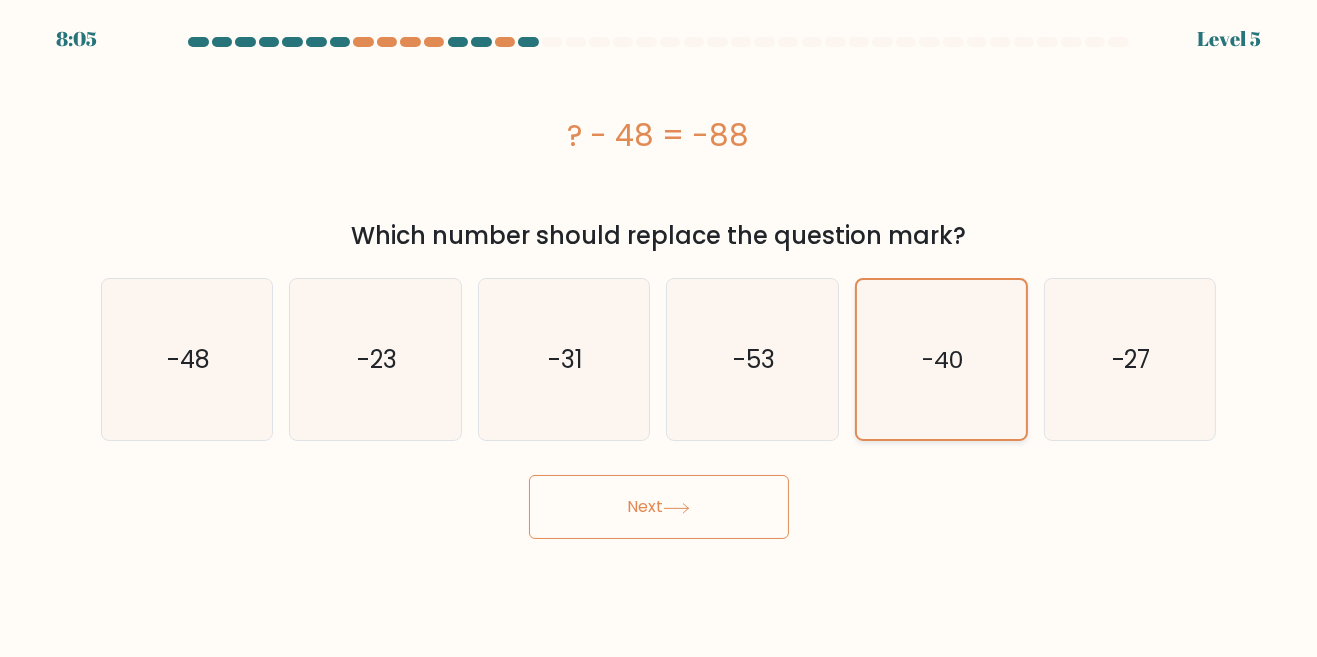 click on "-40" 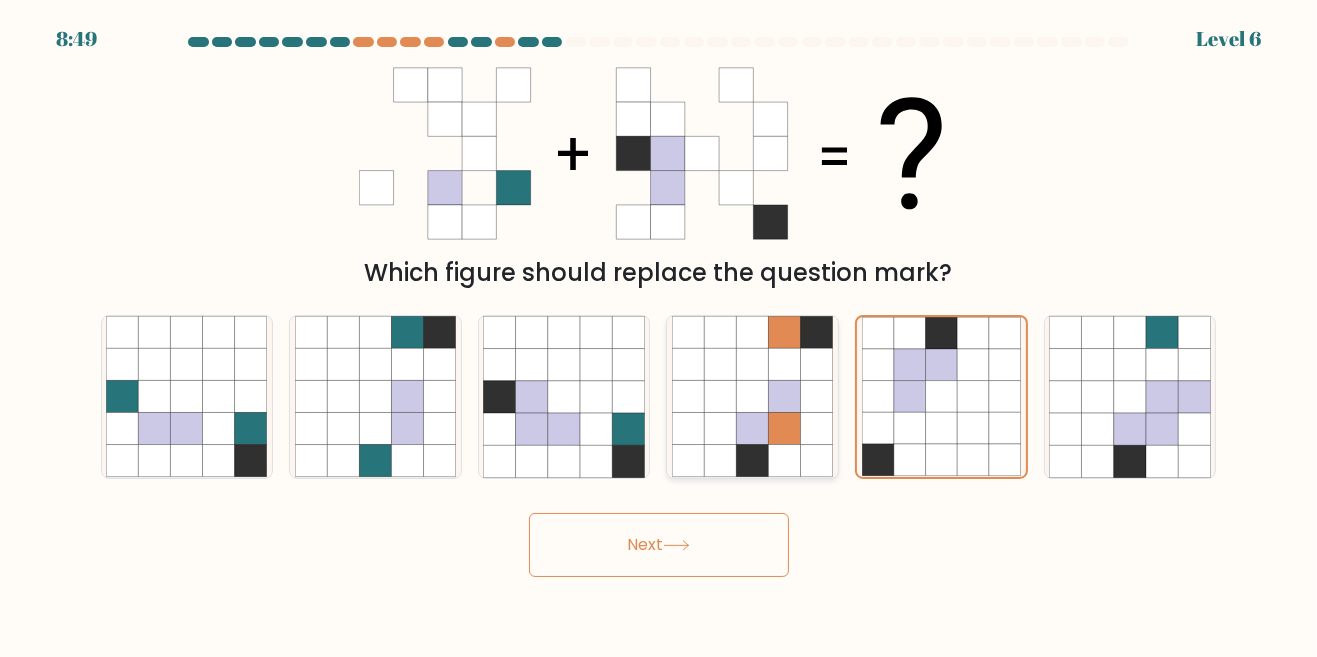 click 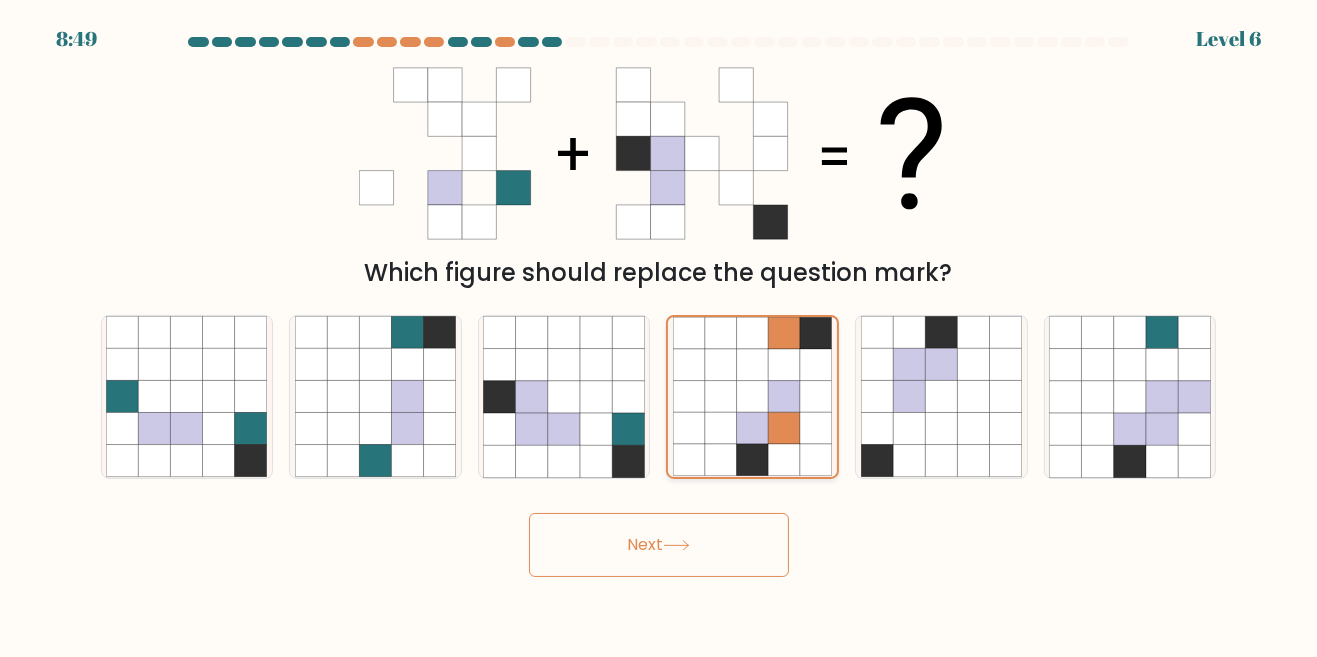 click 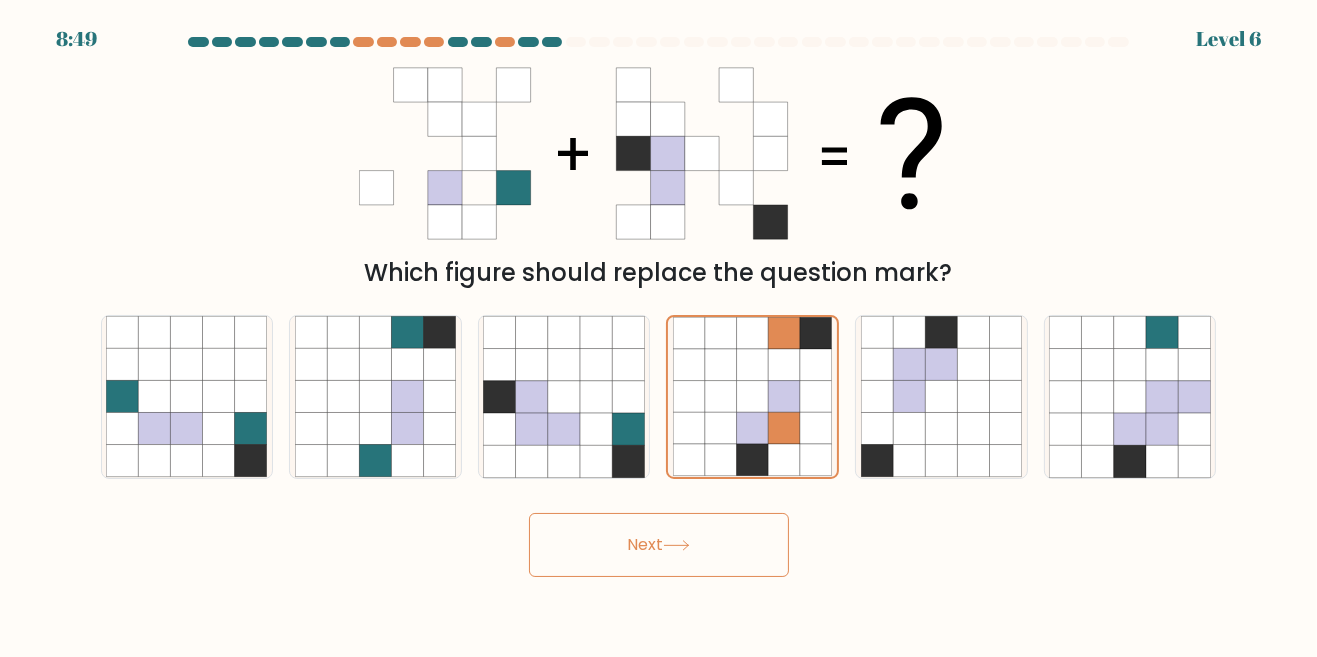 click at bounding box center (658, 307) 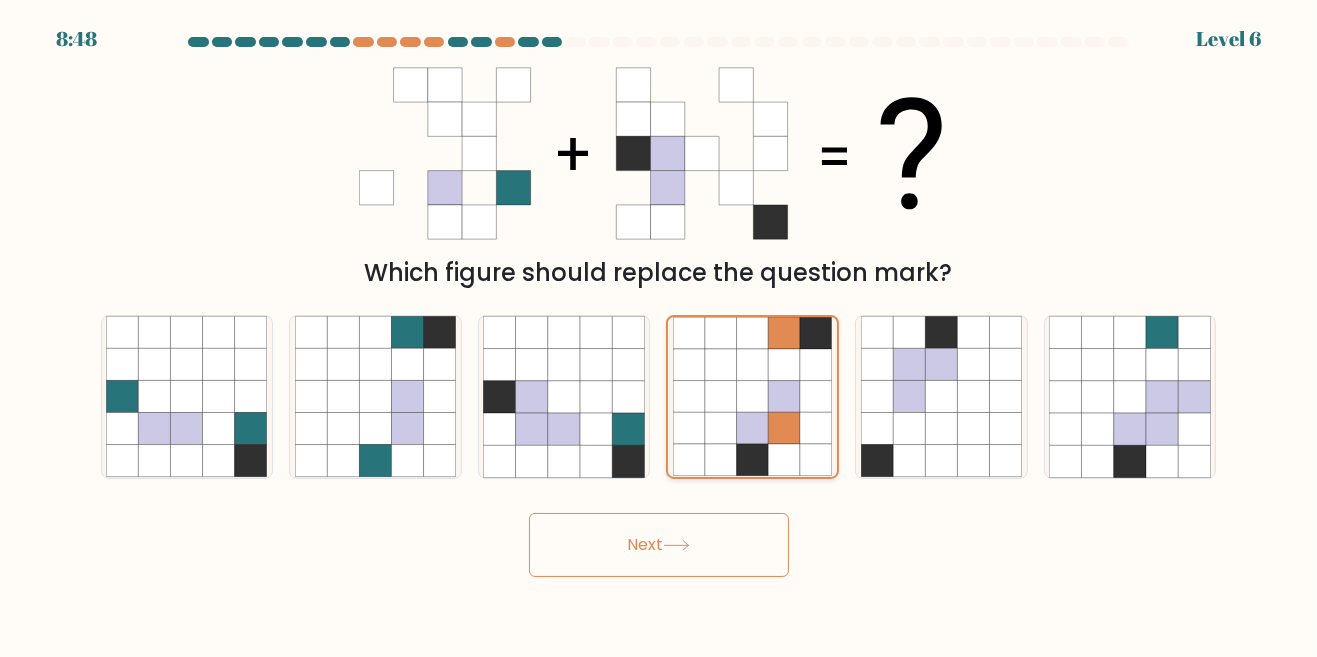 click 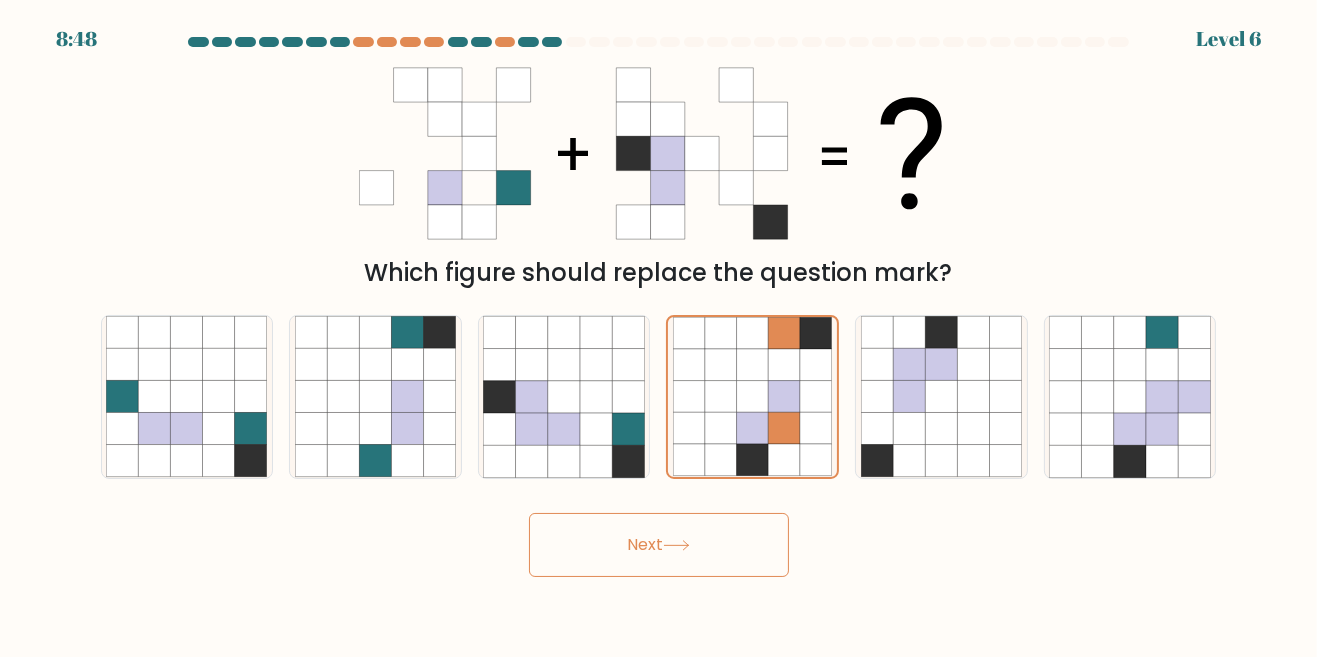 click on "Next" at bounding box center (659, 545) 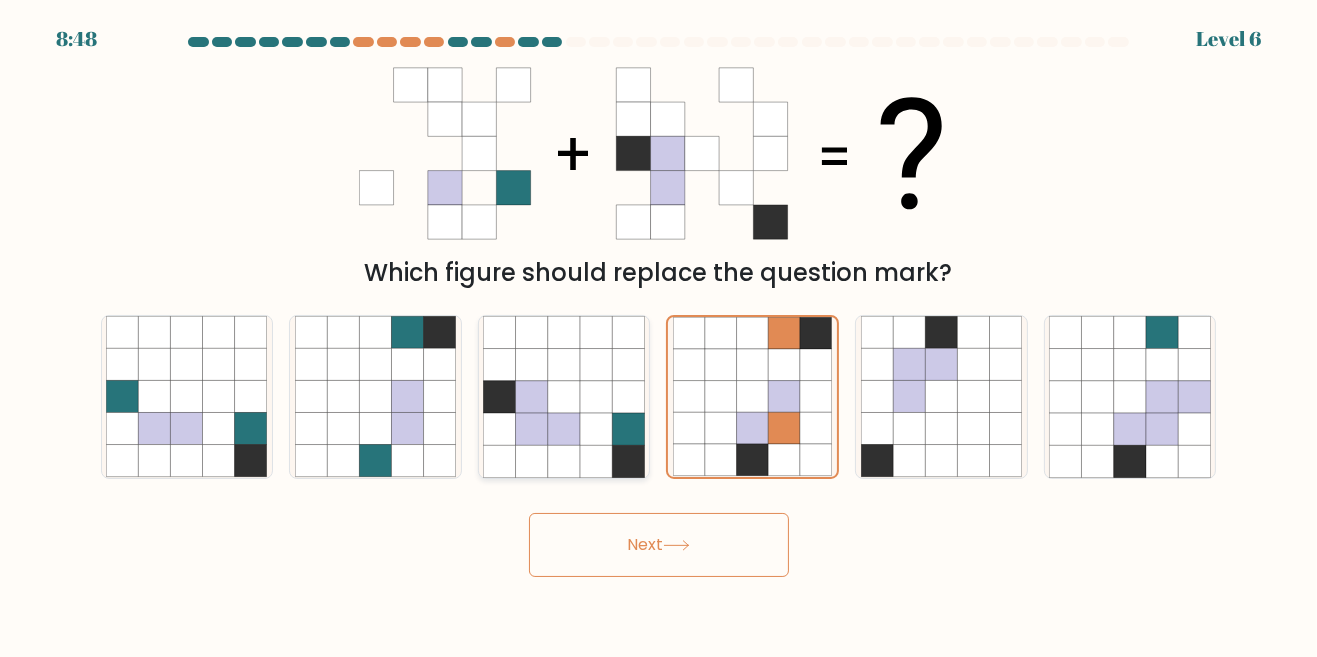 click 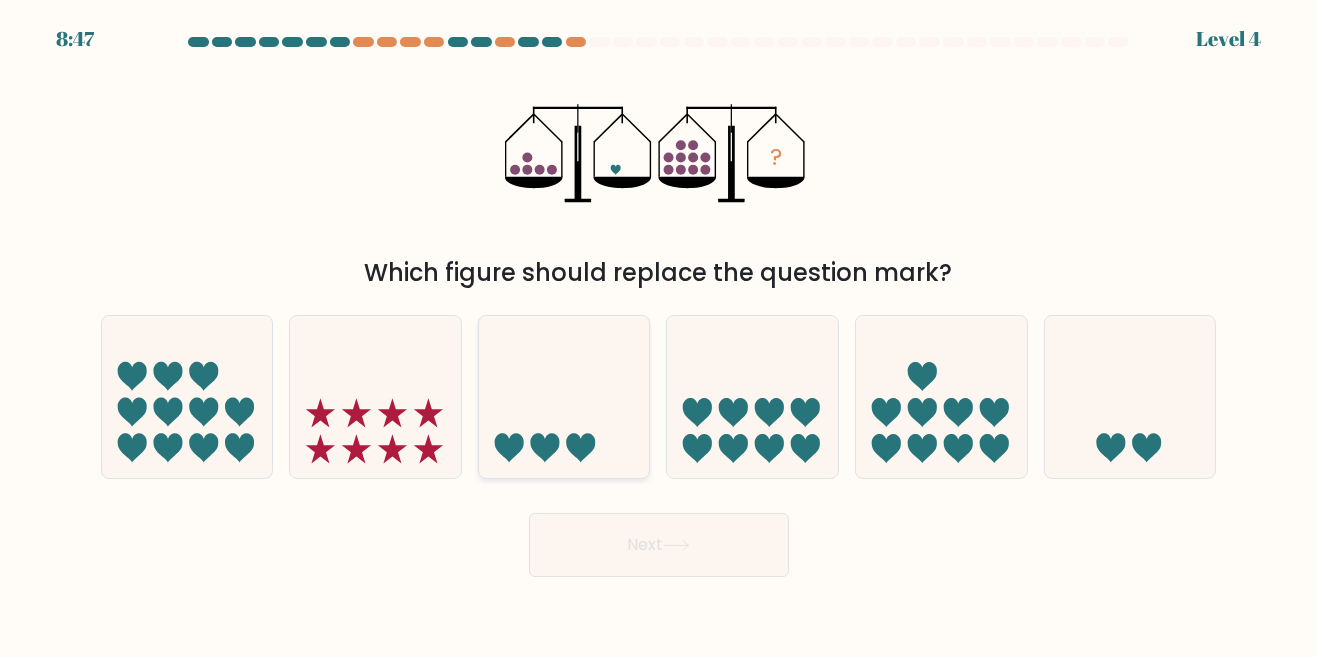click 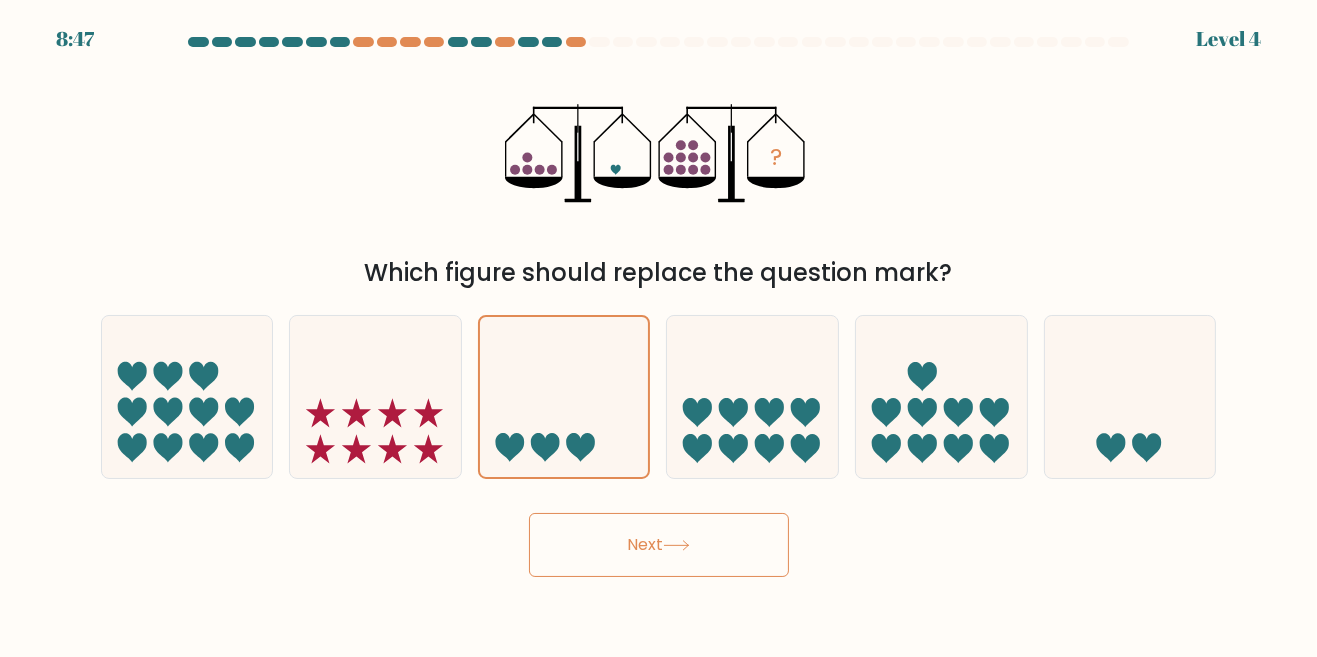 click on "Next" at bounding box center [659, 540] 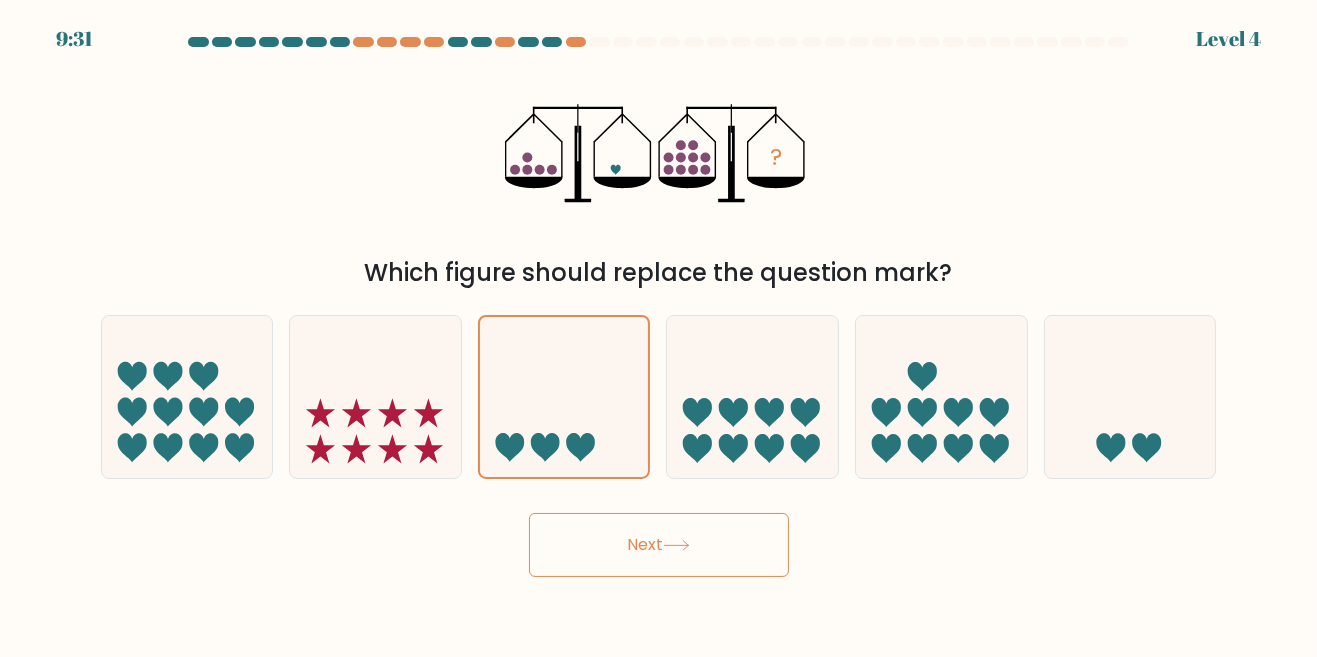 click on "Next" at bounding box center (659, 545) 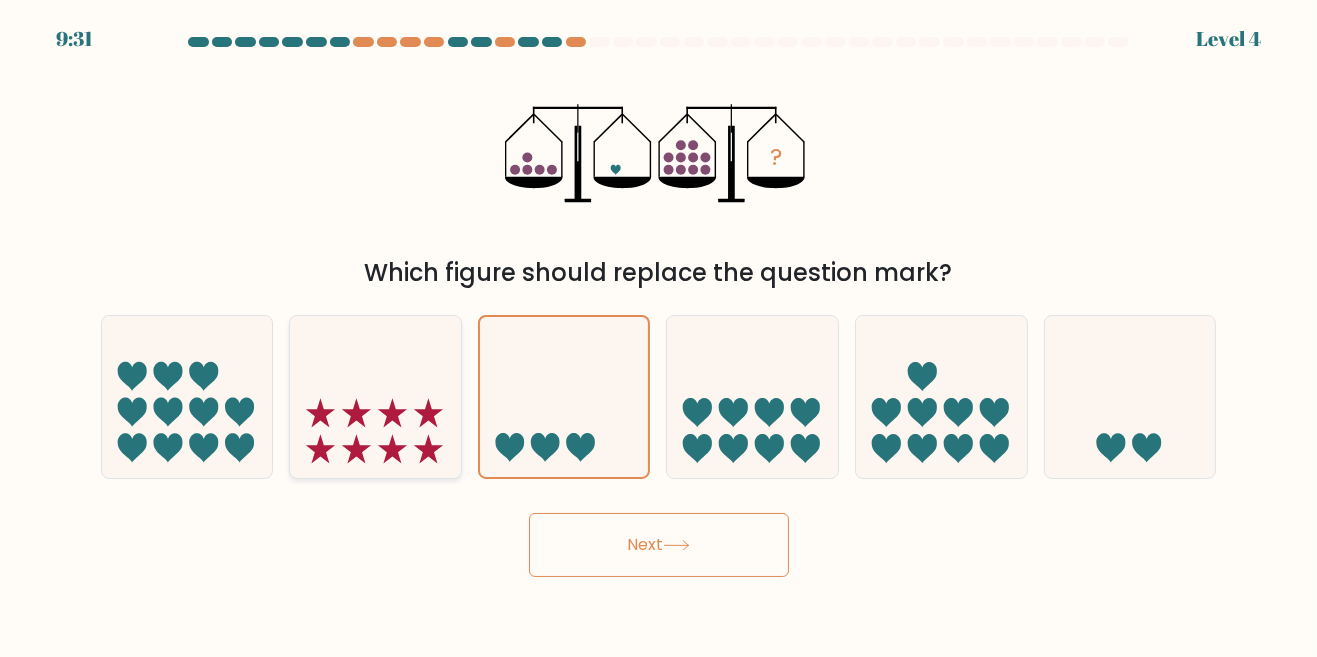 click 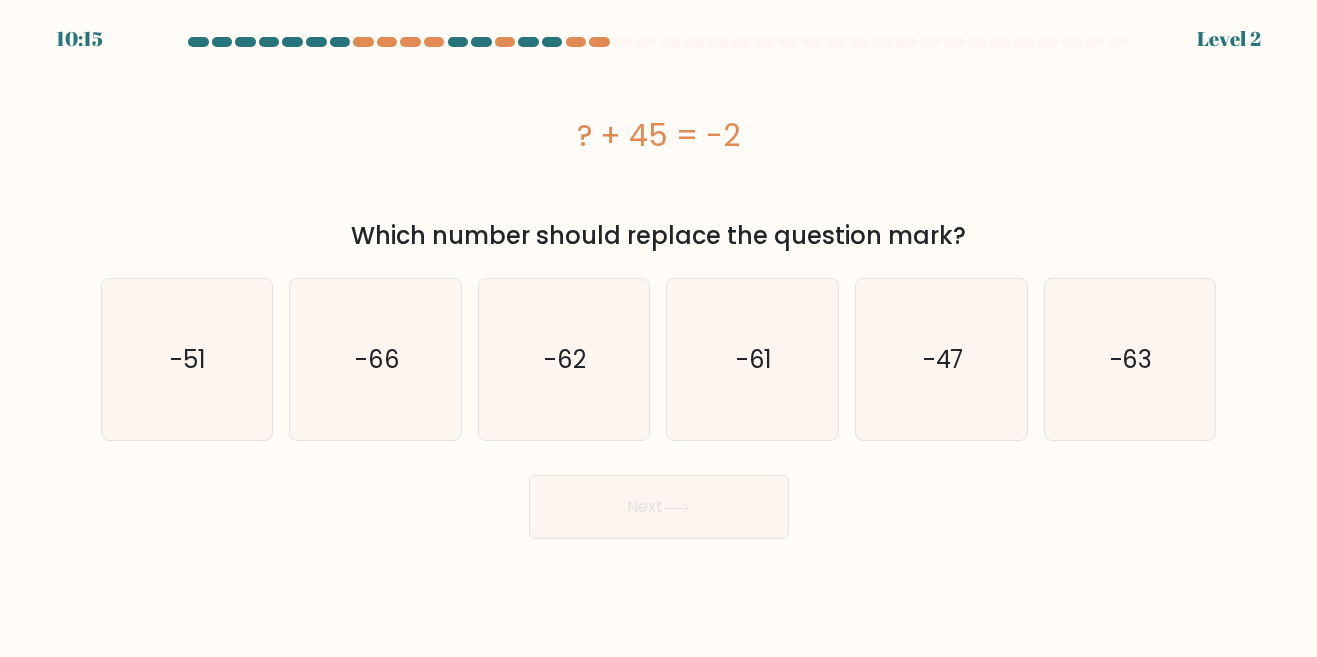 click on "Next" at bounding box center [659, 507] 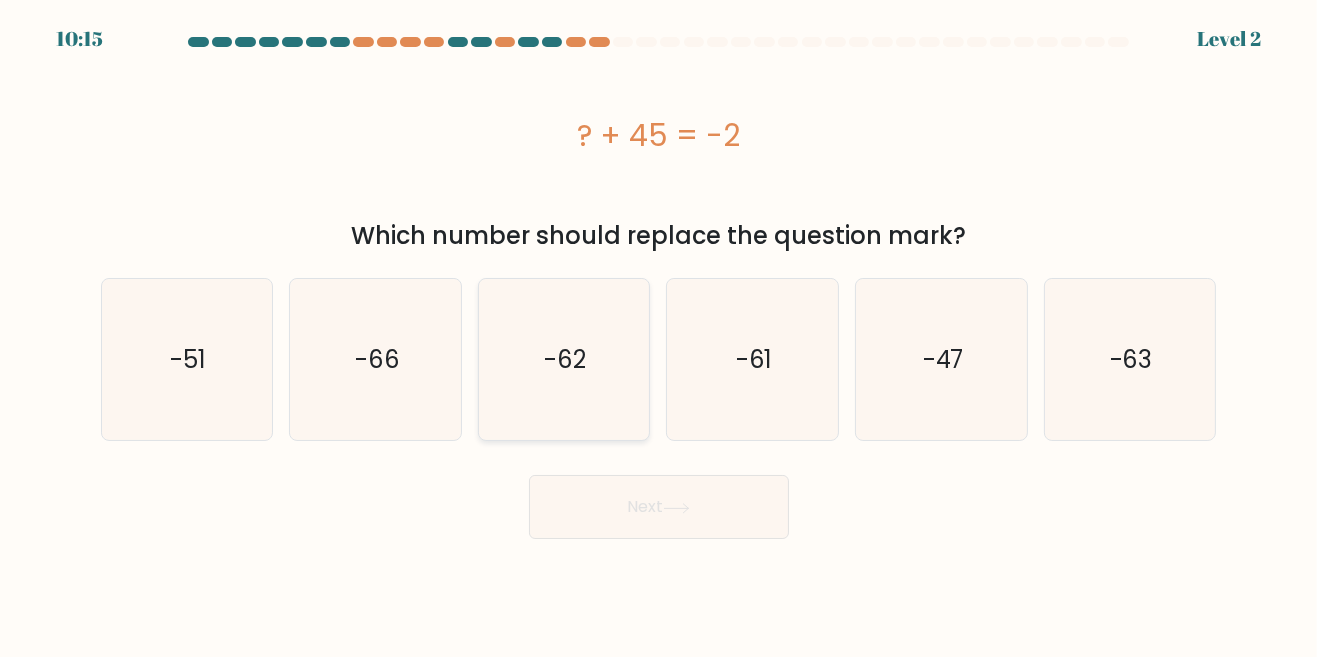 click on "-62" 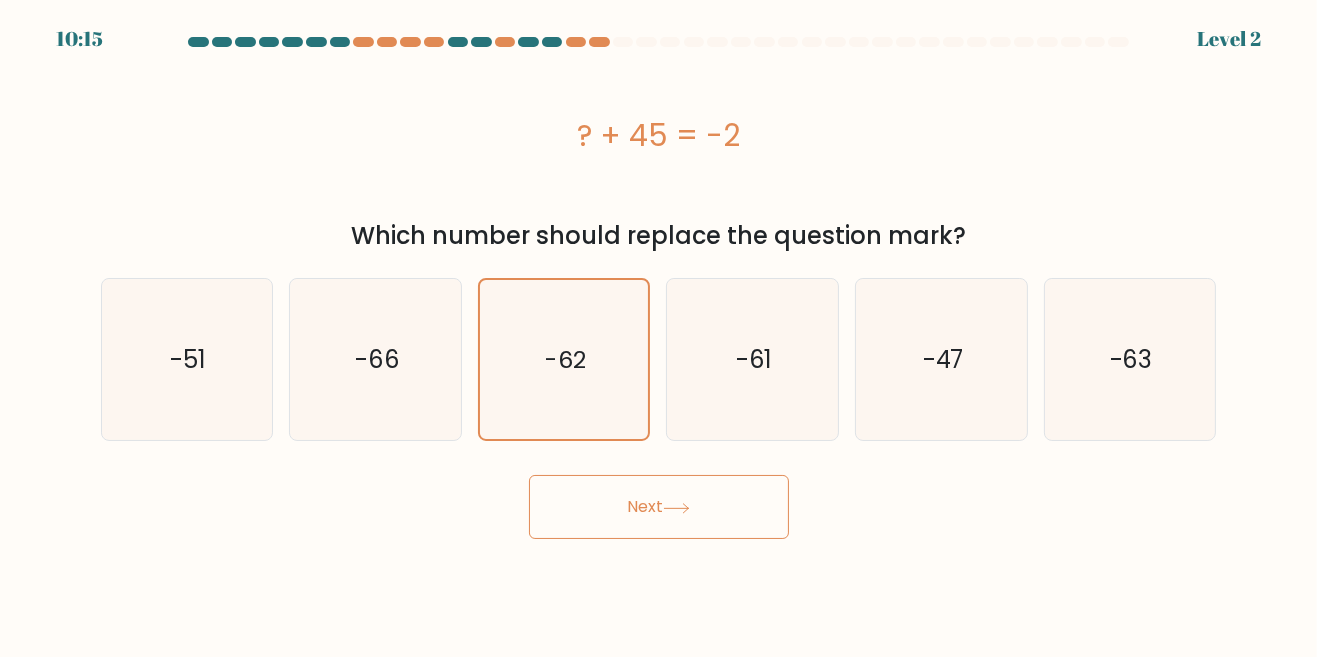 click on "Next" at bounding box center [659, 507] 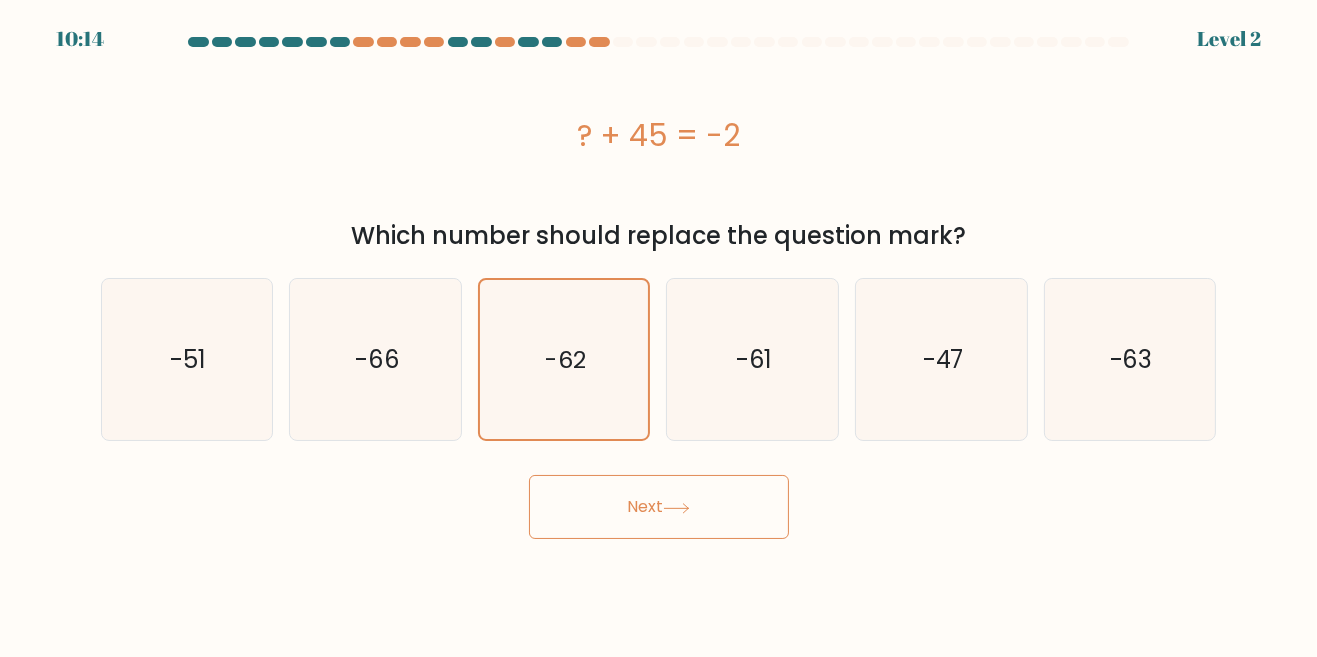 click on "Next" at bounding box center (659, 507) 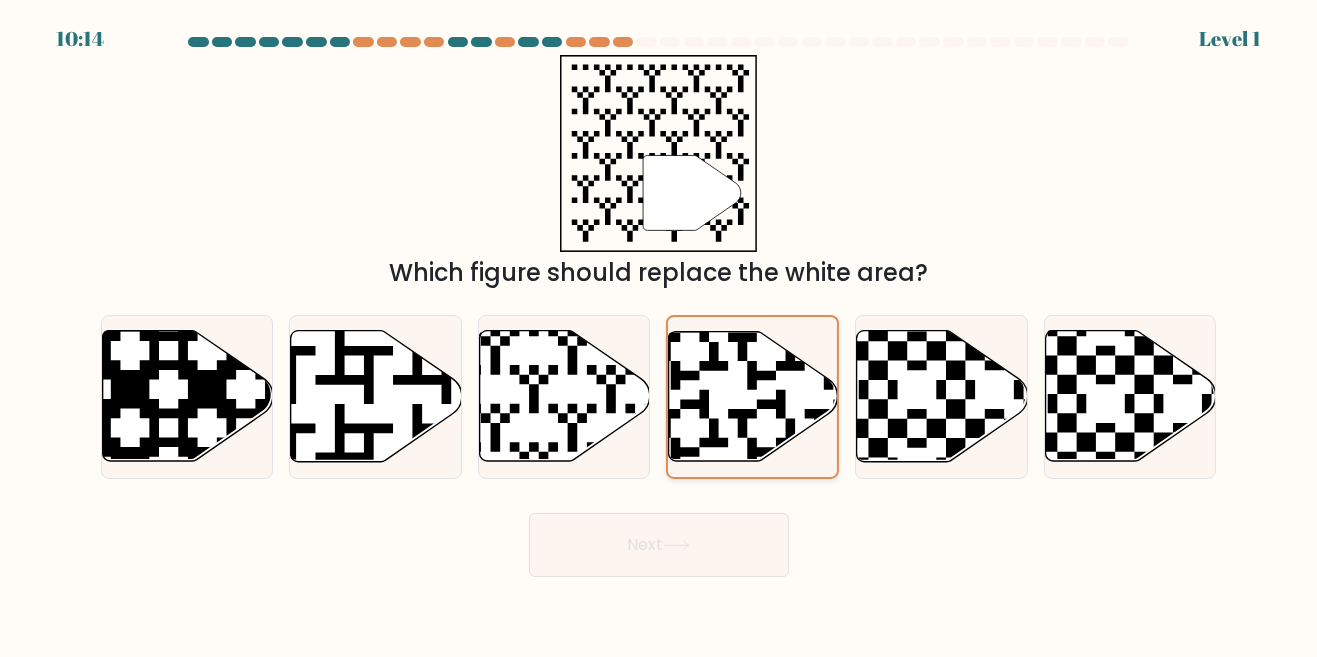 click at bounding box center (752, 396) 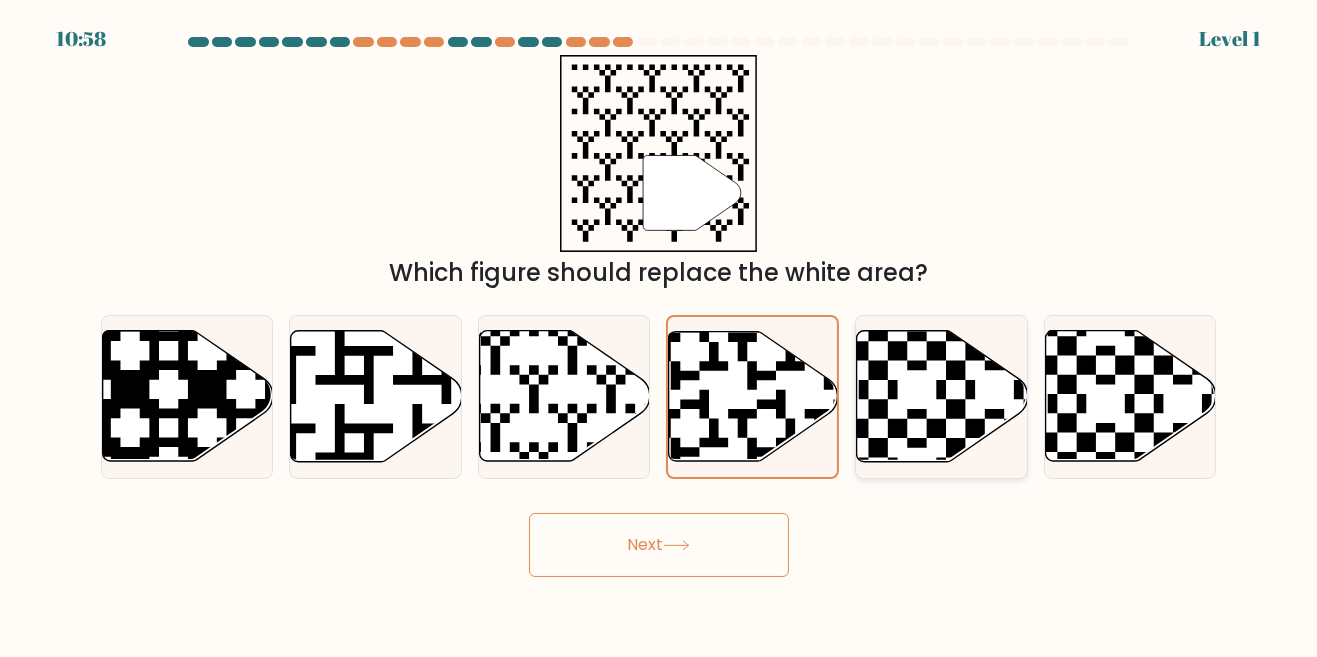 click 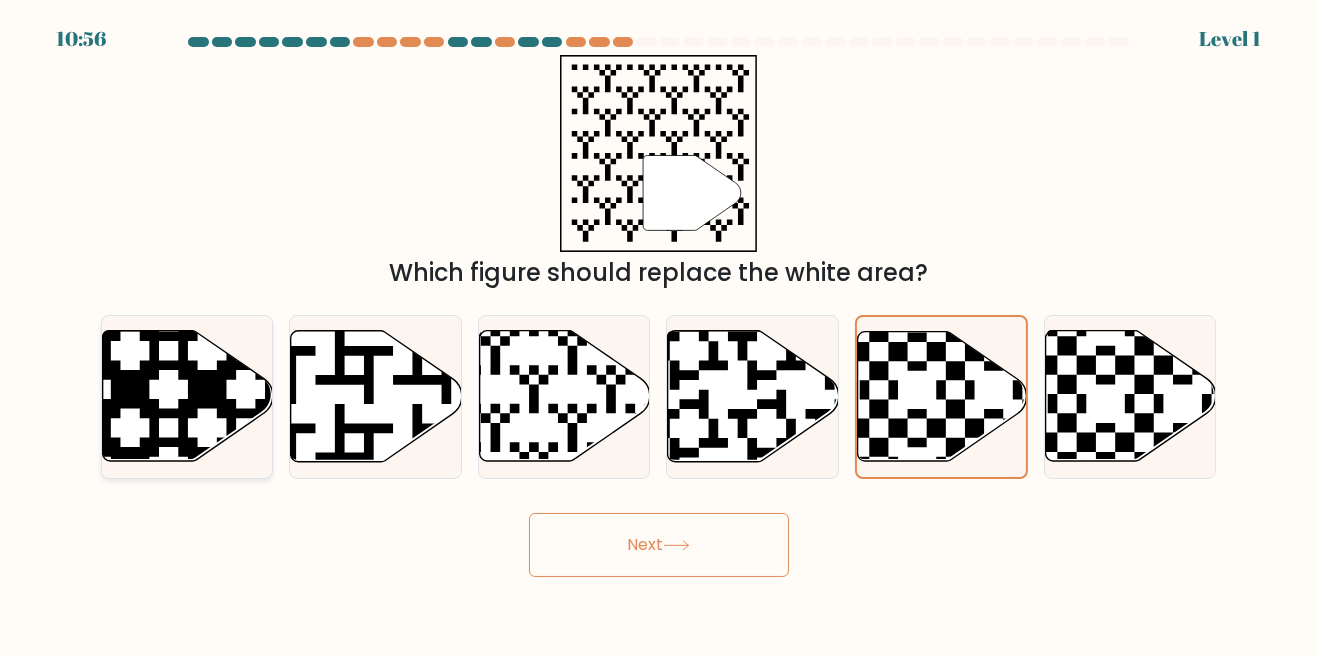 click 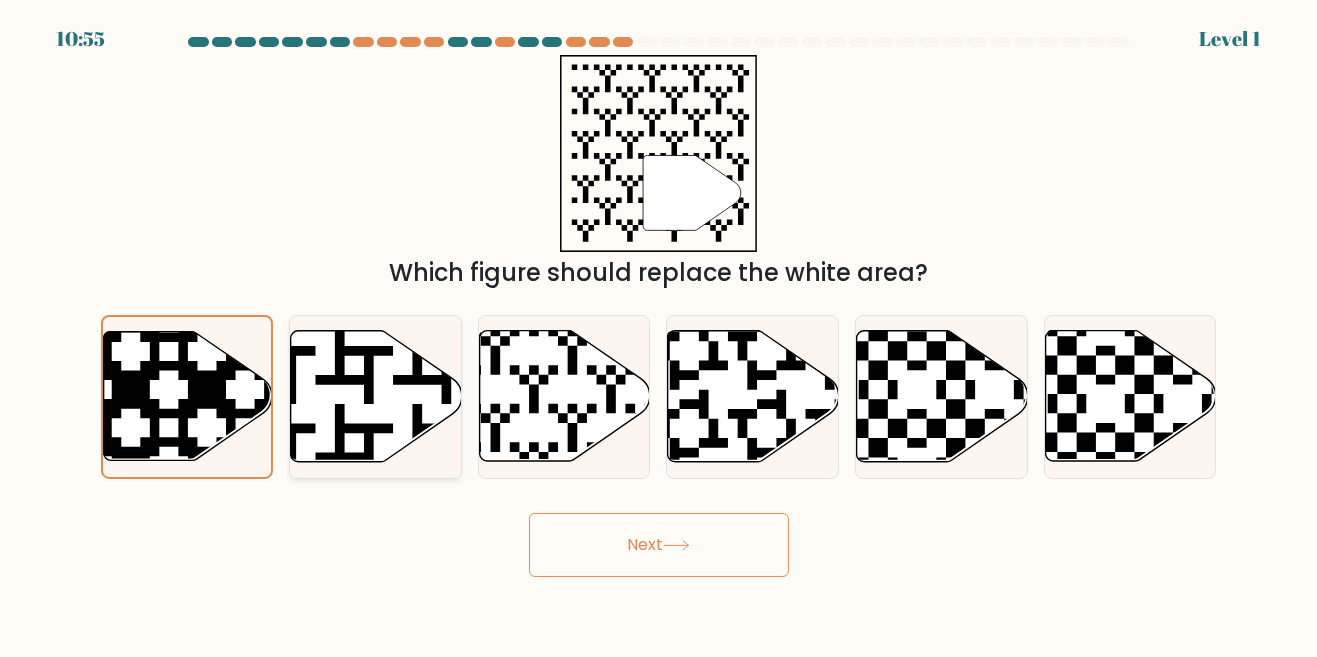 click 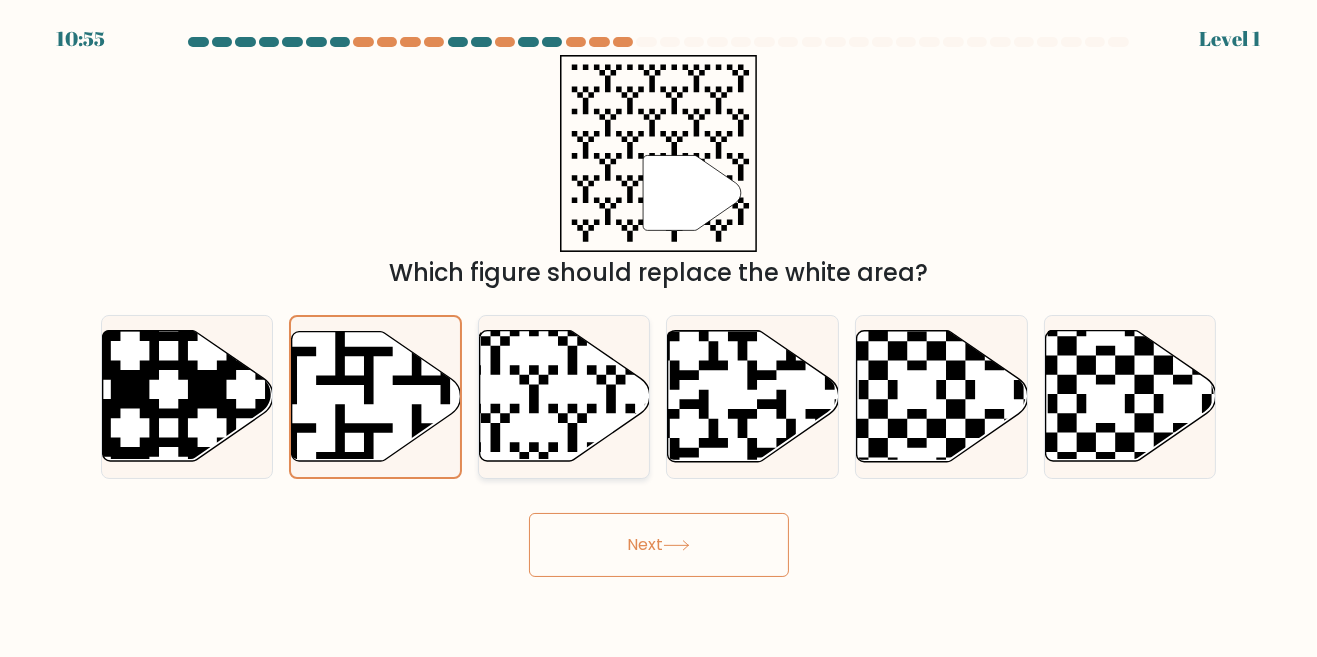 click 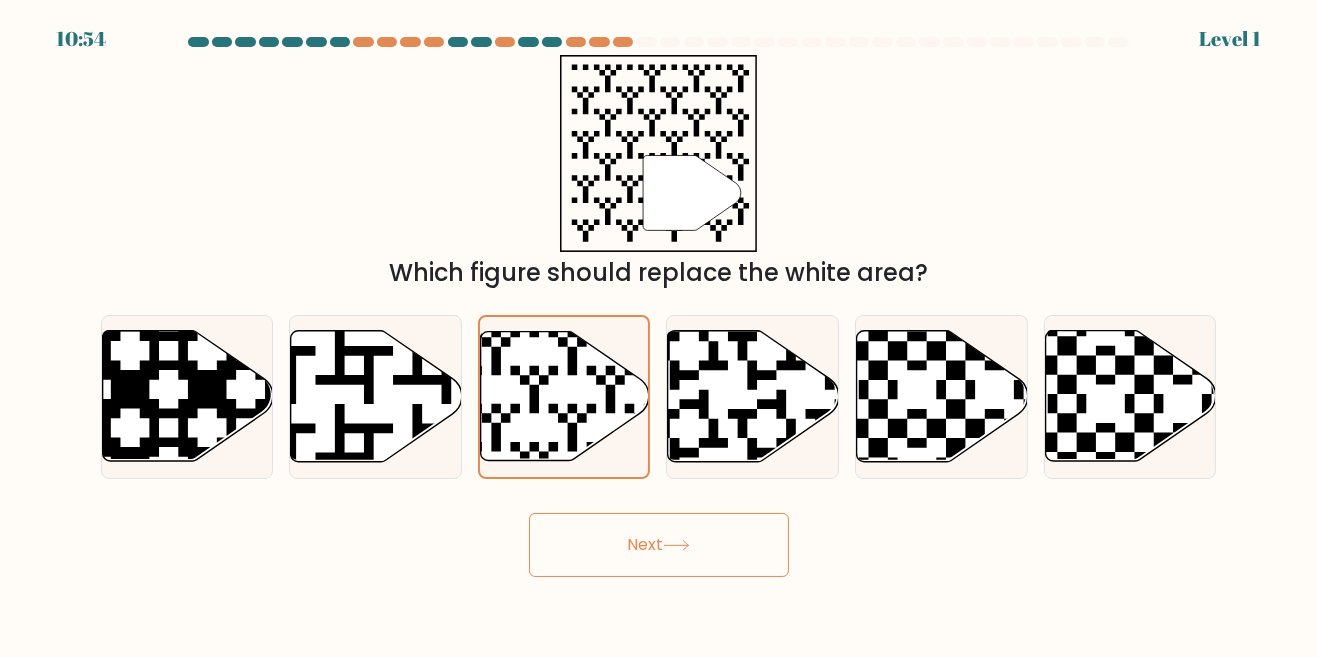 click on "Next" at bounding box center [659, 545] 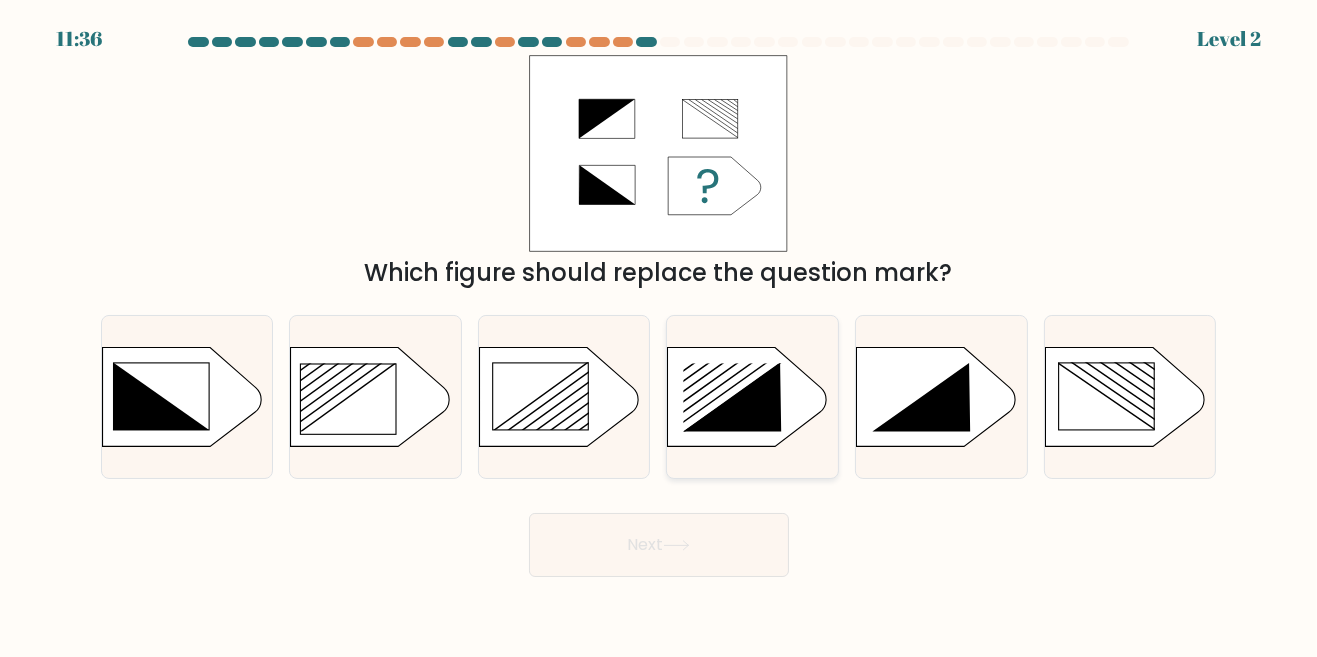 click 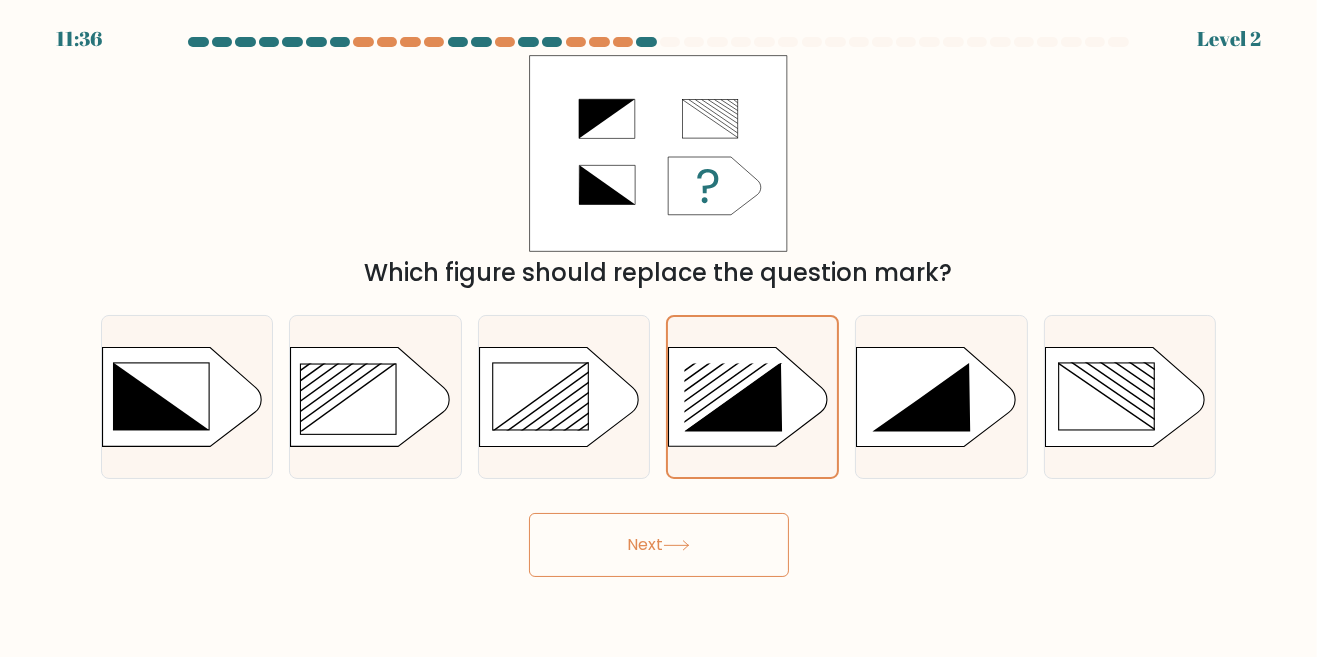 click on "Next" at bounding box center (659, 545) 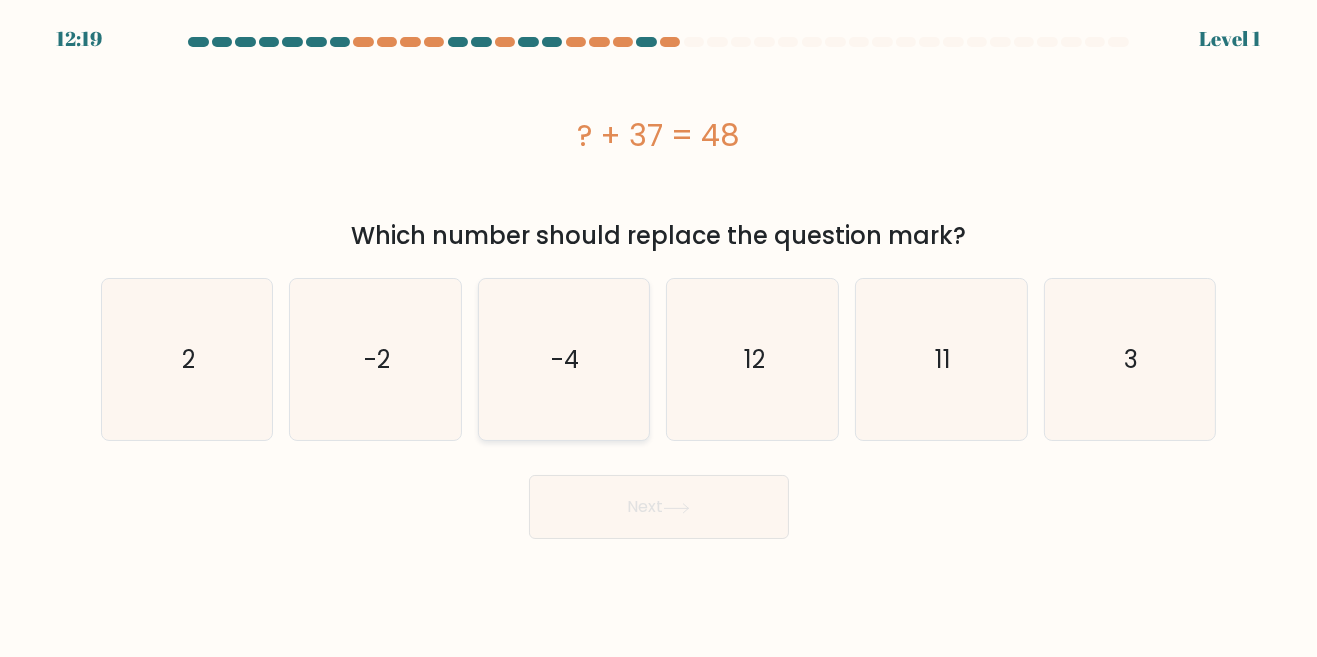 click on "-4" 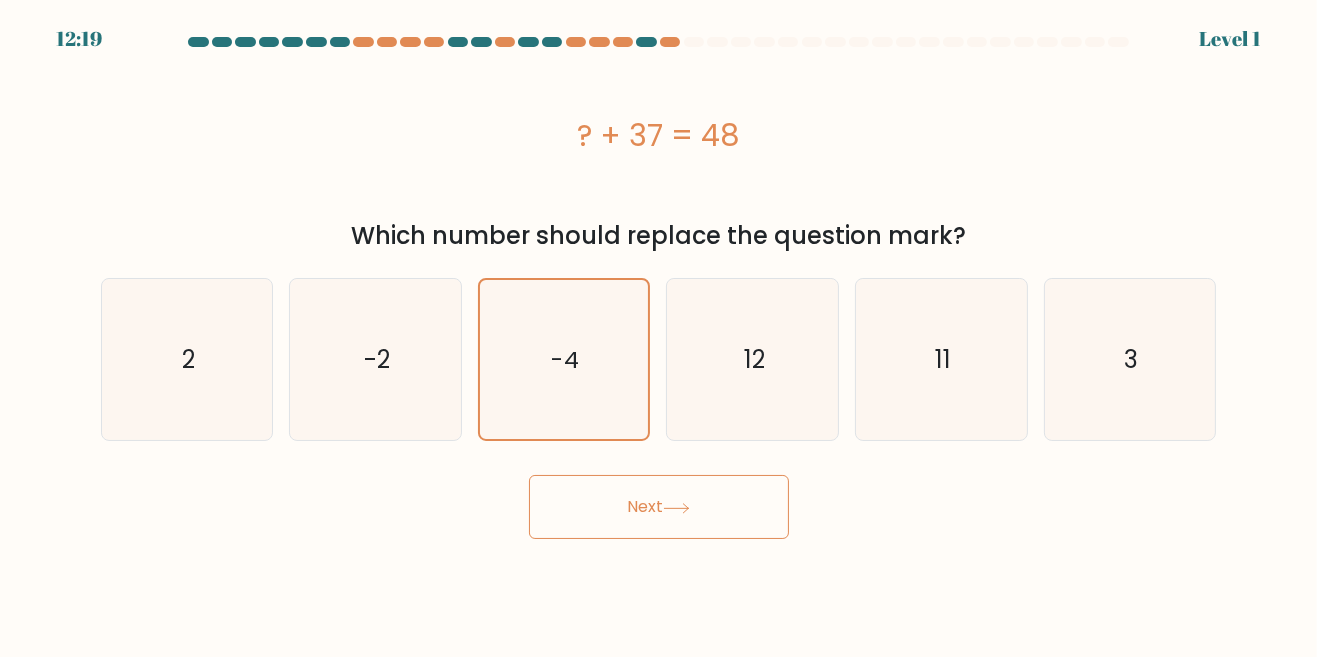 click on "Next" at bounding box center (659, 507) 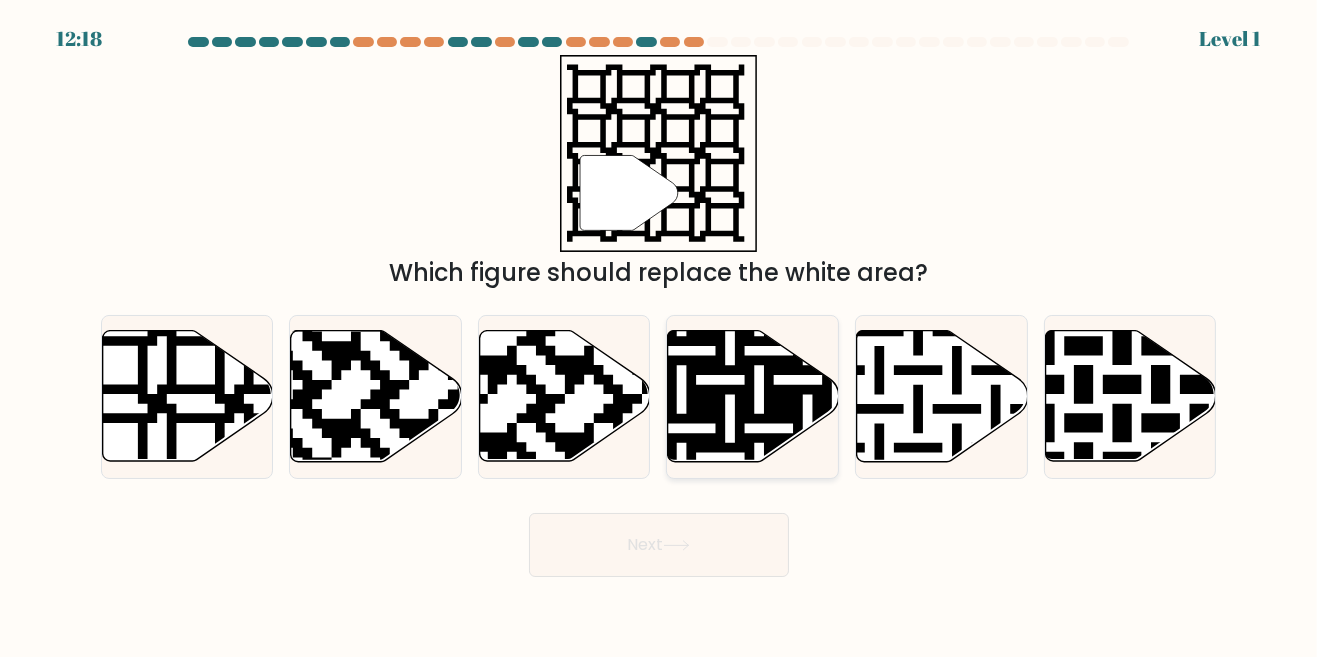 click 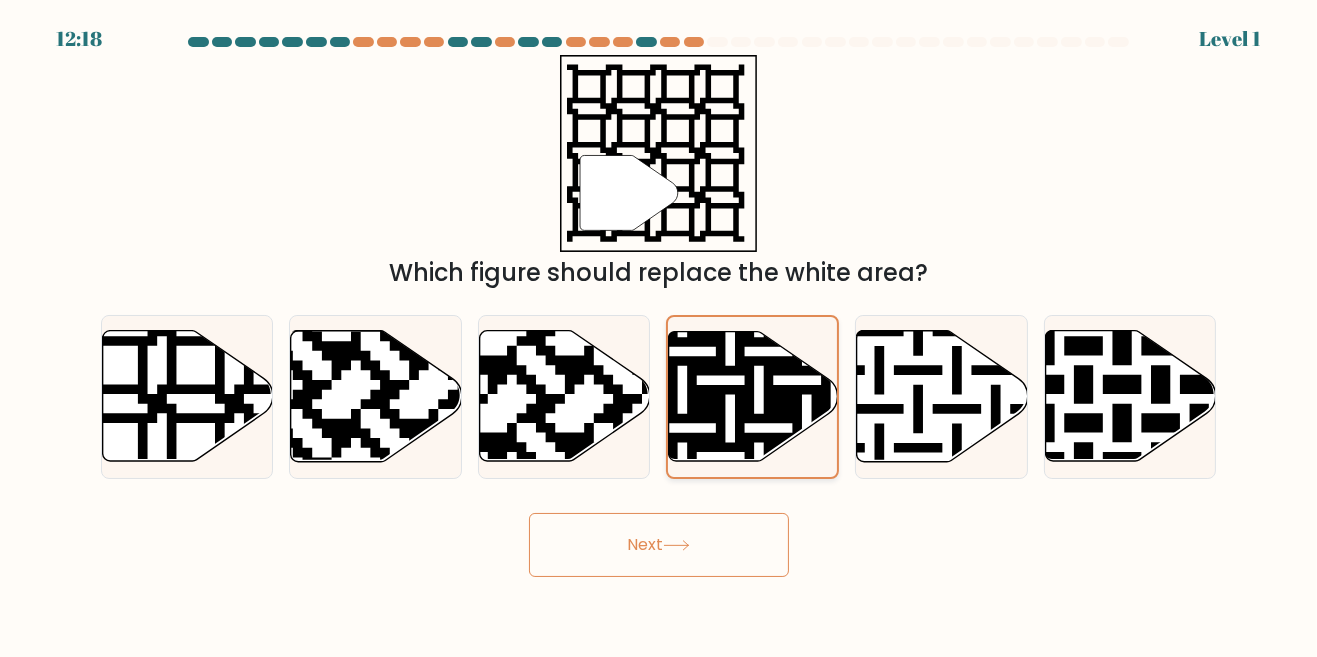 click 